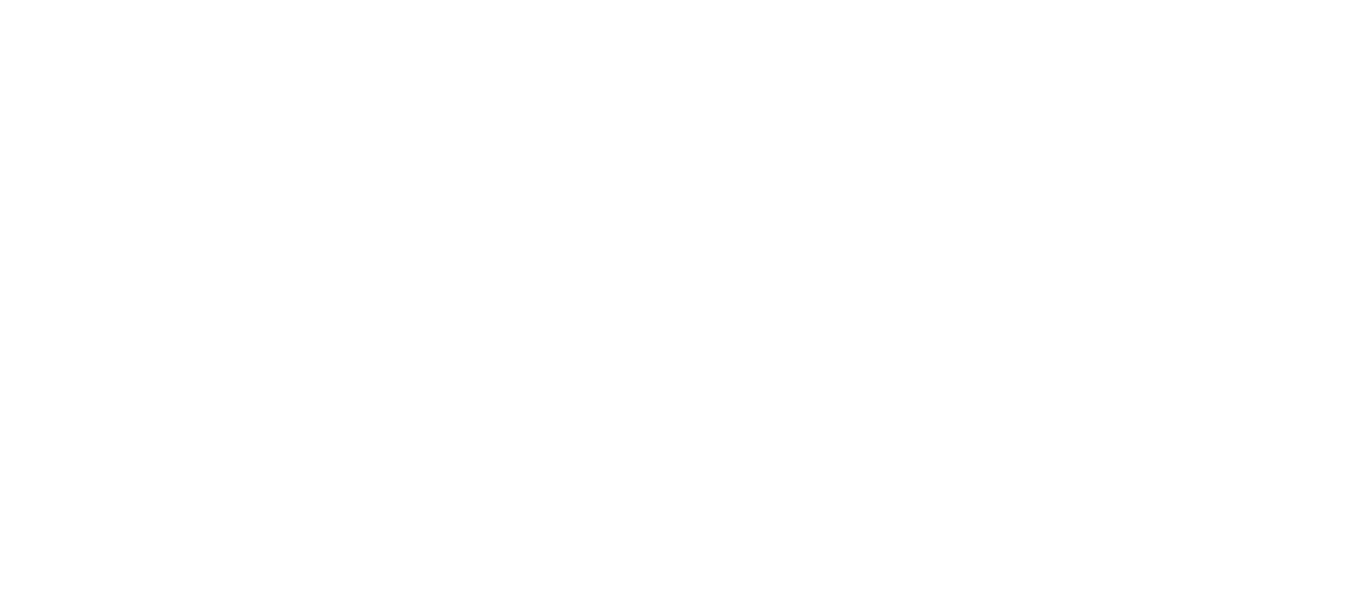 scroll, scrollTop: 0, scrollLeft: 0, axis: both 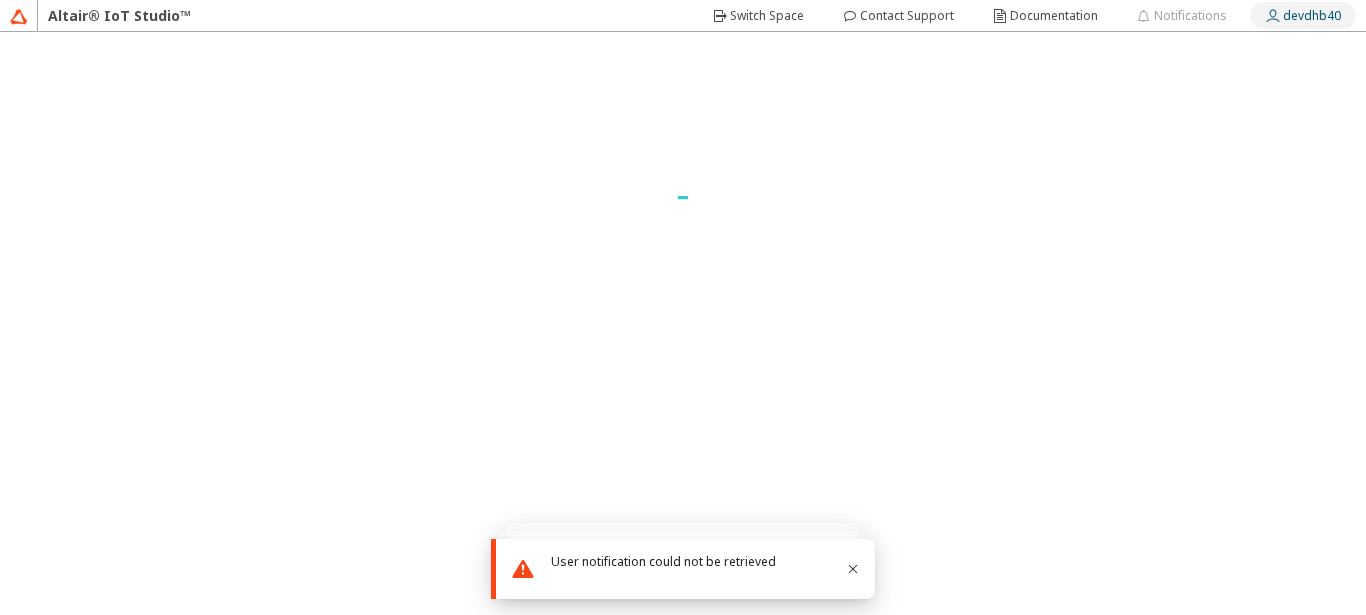click on "devdhb40" 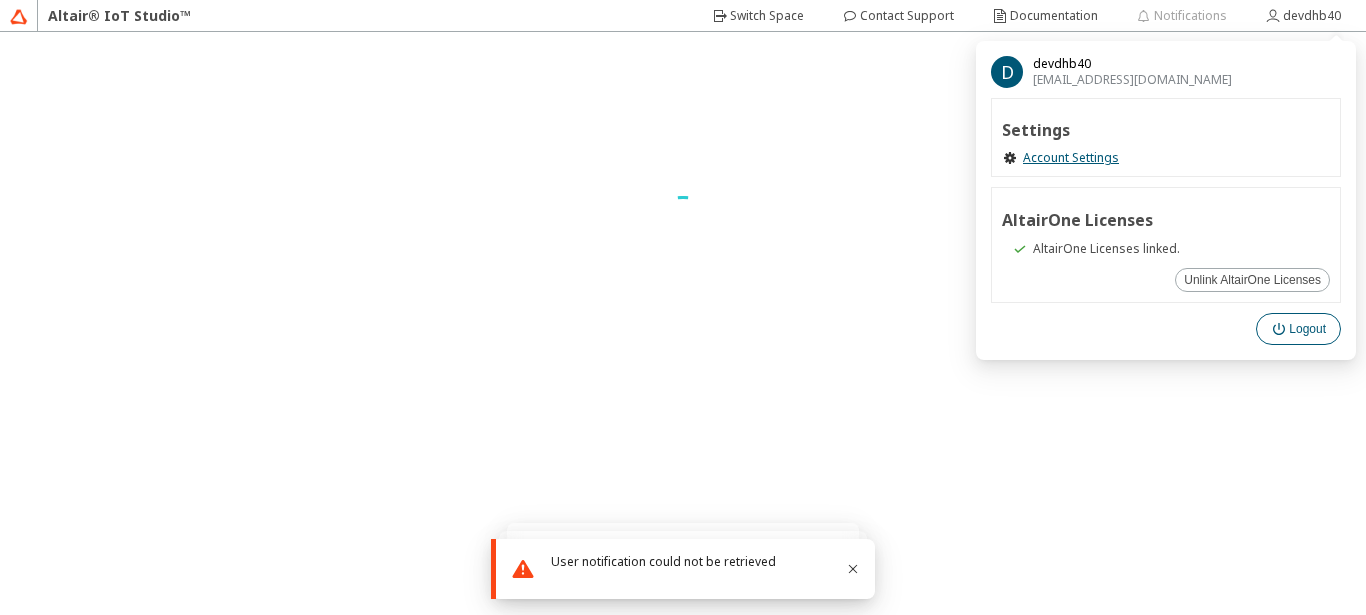 click on "Logout" at bounding box center [1298, 329] 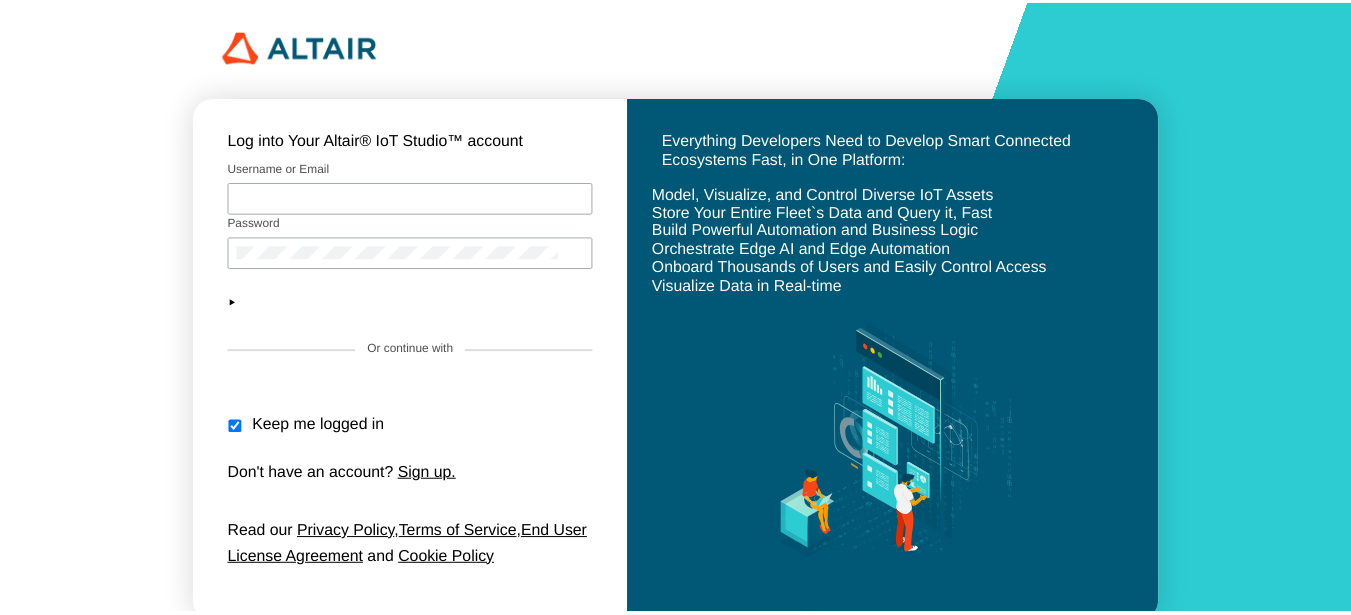 scroll, scrollTop: 0, scrollLeft: 0, axis: both 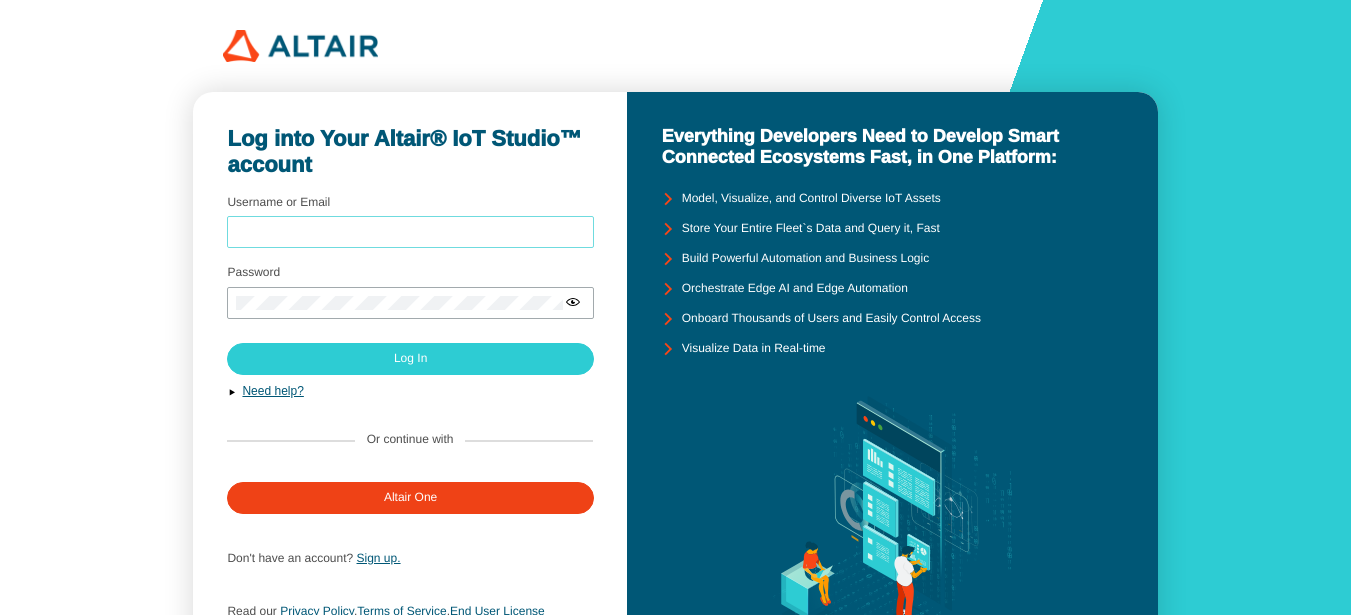 click on "Username or Email" at bounding box center [410, 233] 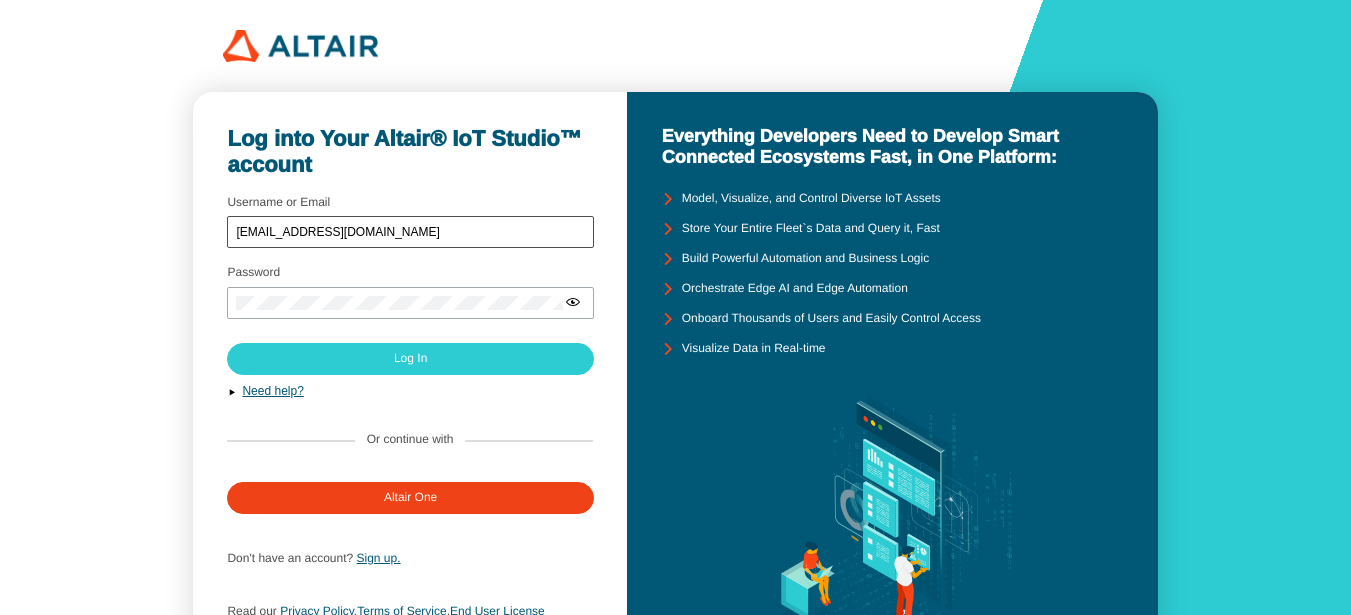 click on "tecnologia@smartinnovation.com.br" at bounding box center (410, 232) 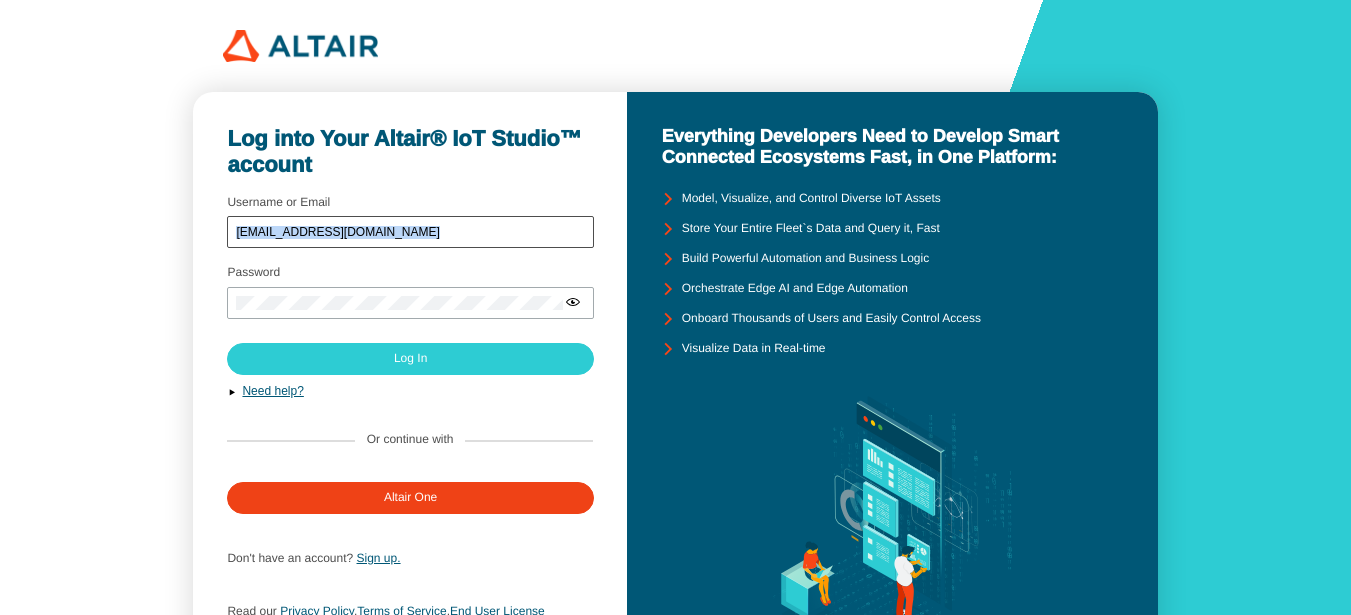 click on "tecnologia@smartinnovation.com.br" at bounding box center [410, 232] 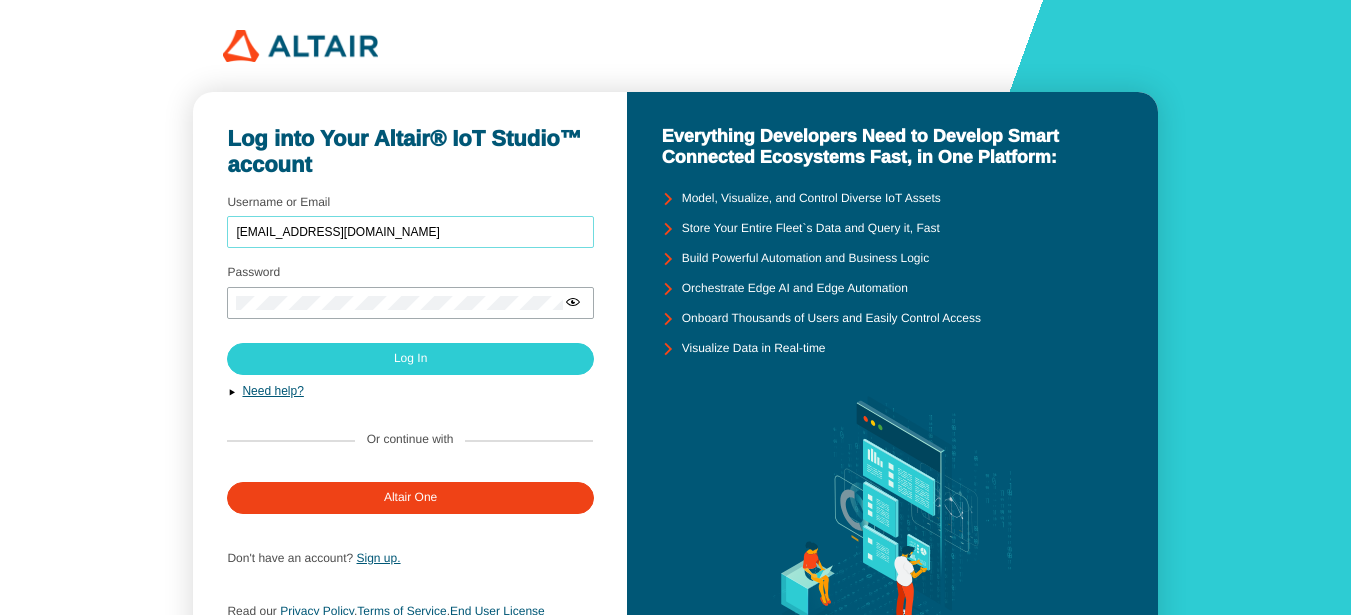 click on "tecnologia@smartinnovation.com.br" at bounding box center [410, 233] 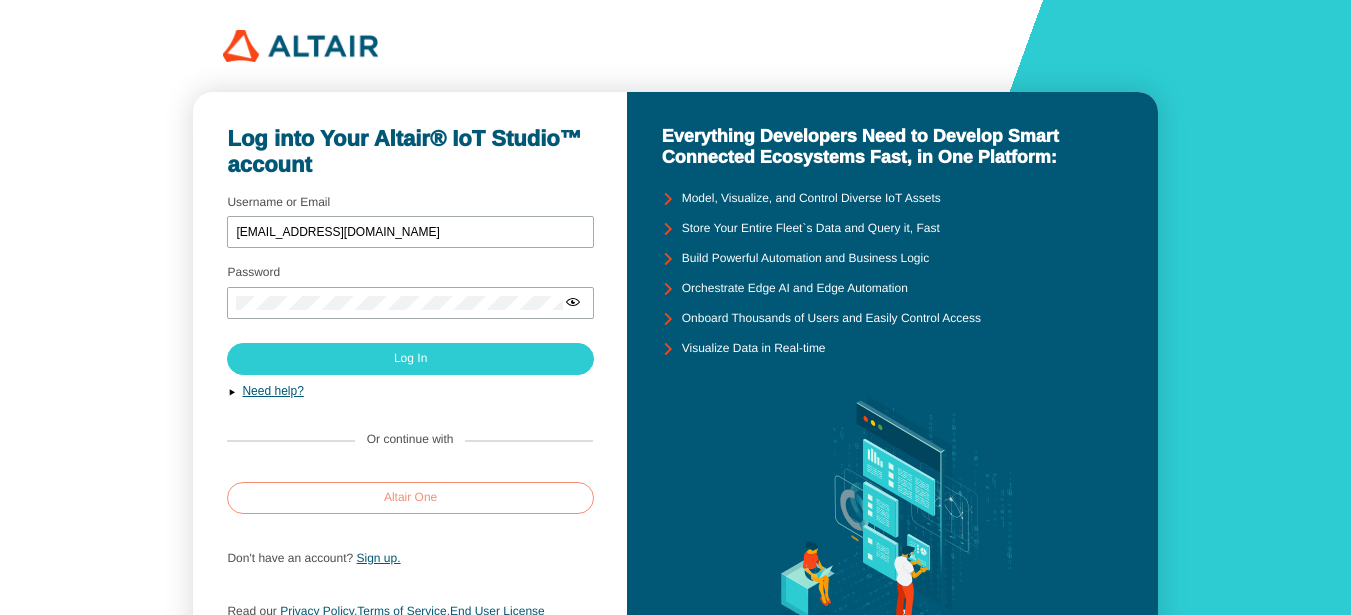 click on "Altair One" at bounding box center (410, 498) 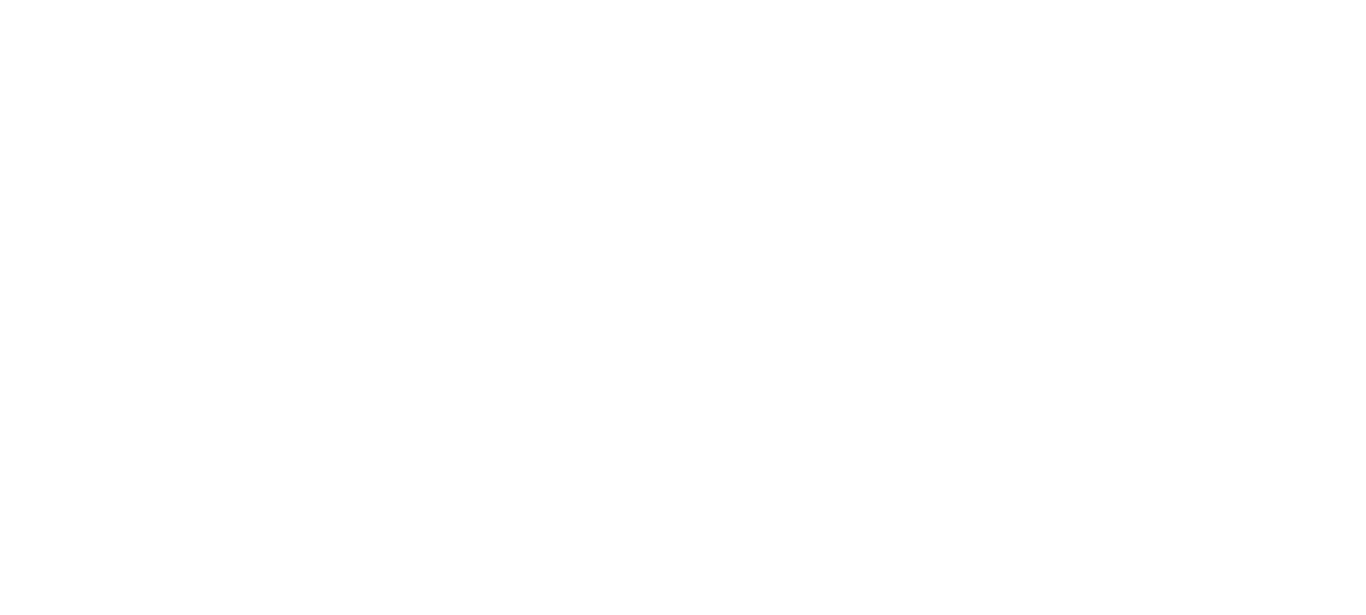 scroll, scrollTop: 0, scrollLeft: 0, axis: both 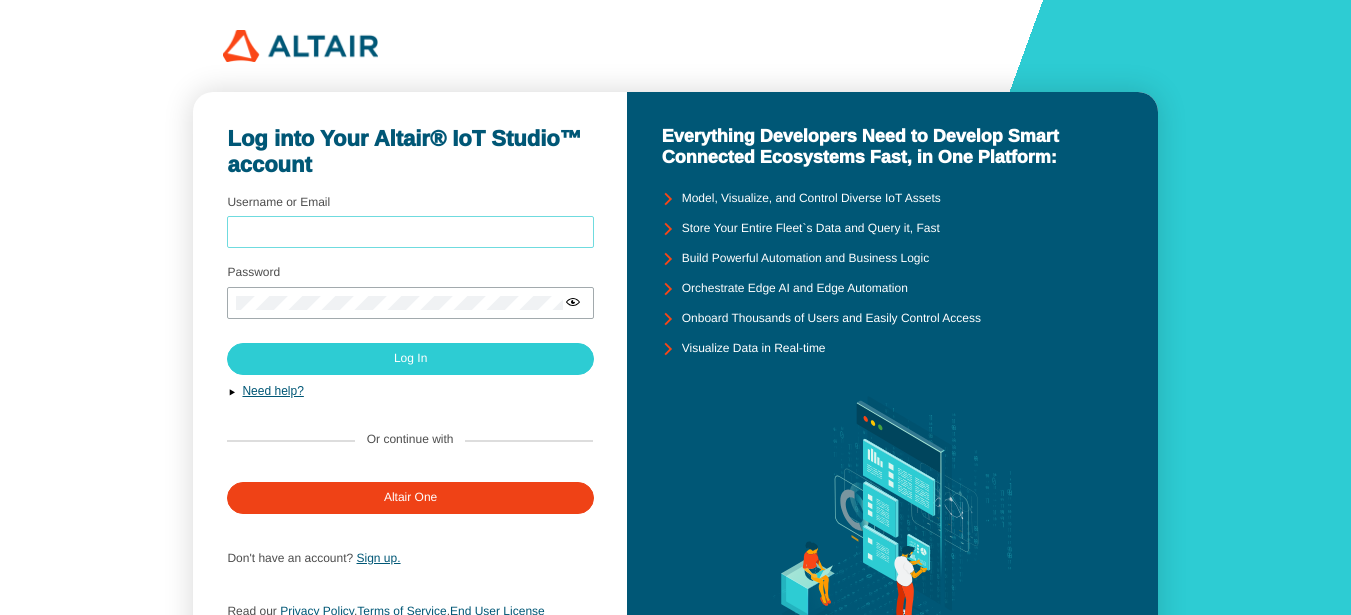 click on "Username or Email" at bounding box center [410, 233] 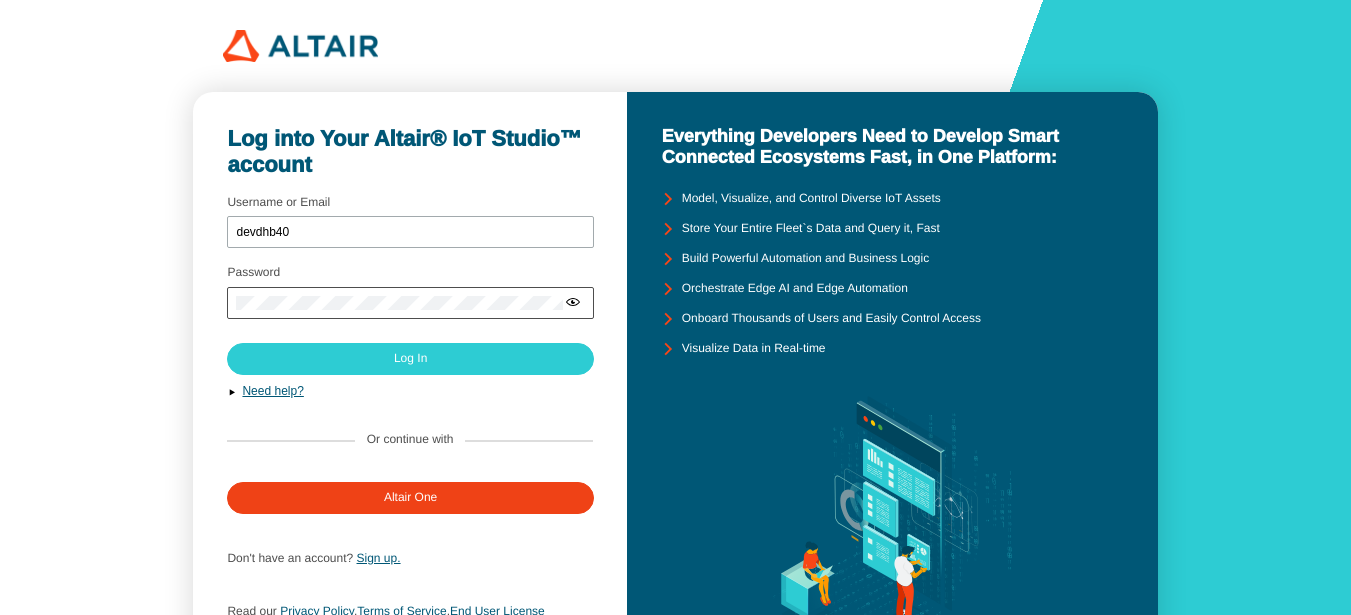 click at bounding box center (410, 303) 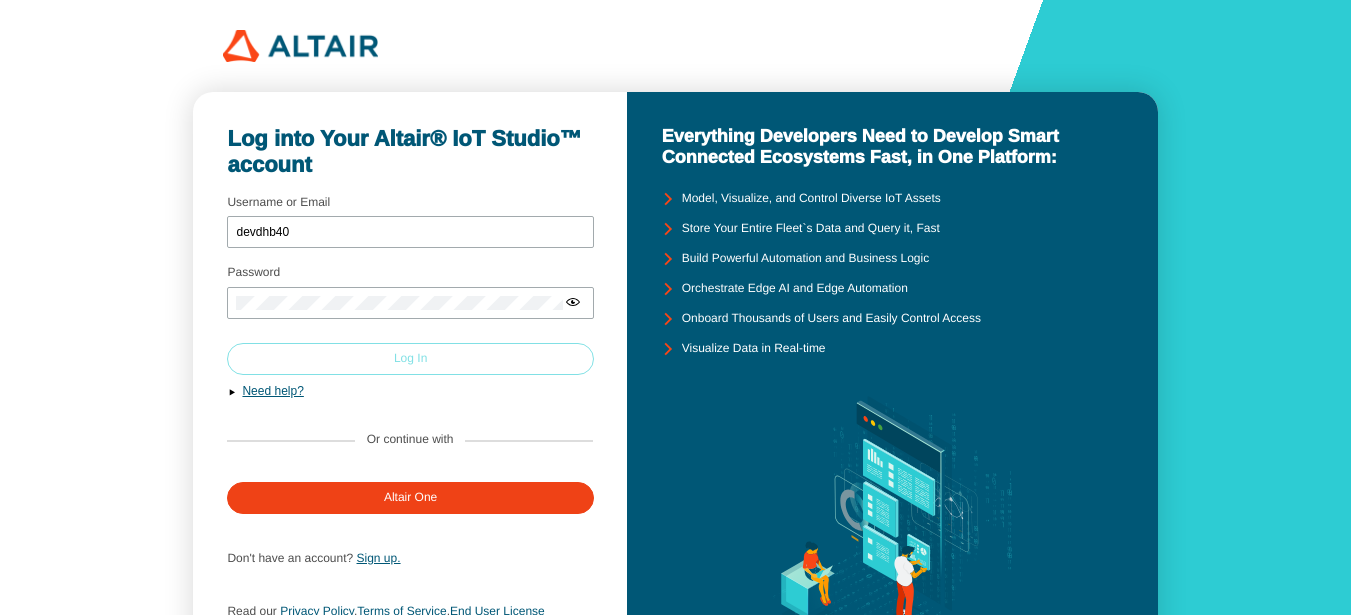 click on "Log In" at bounding box center (410, 359) 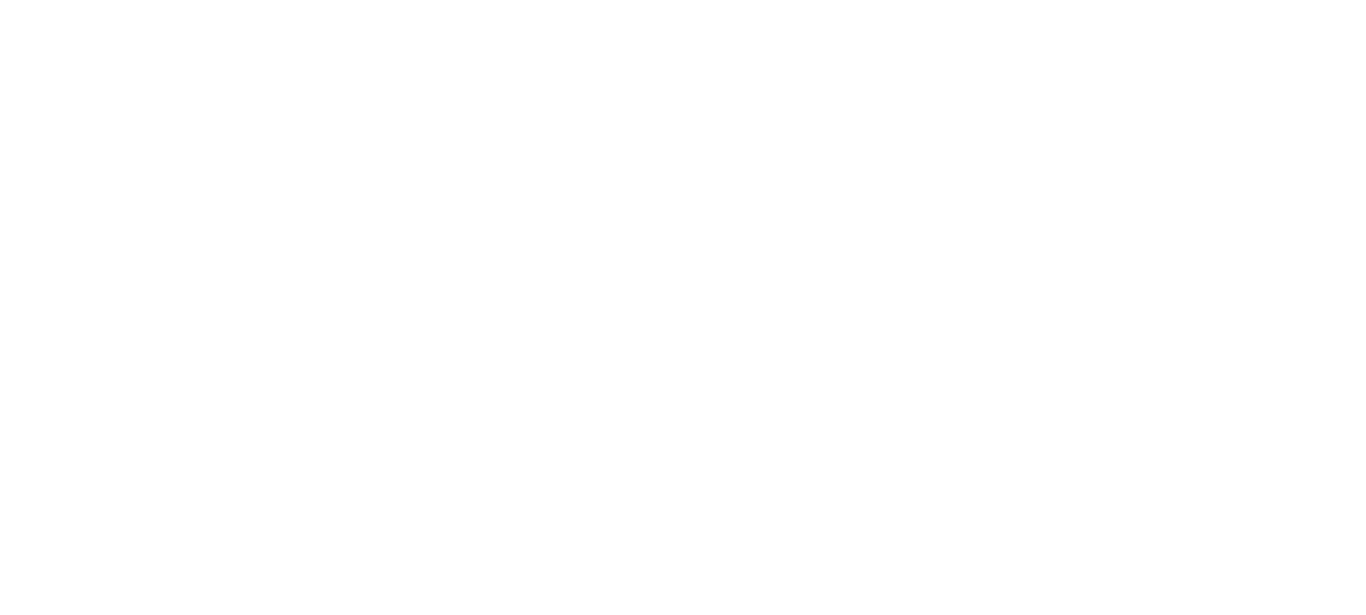 scroll, scrollTop: 0, scrollLeft: 0, axis: both 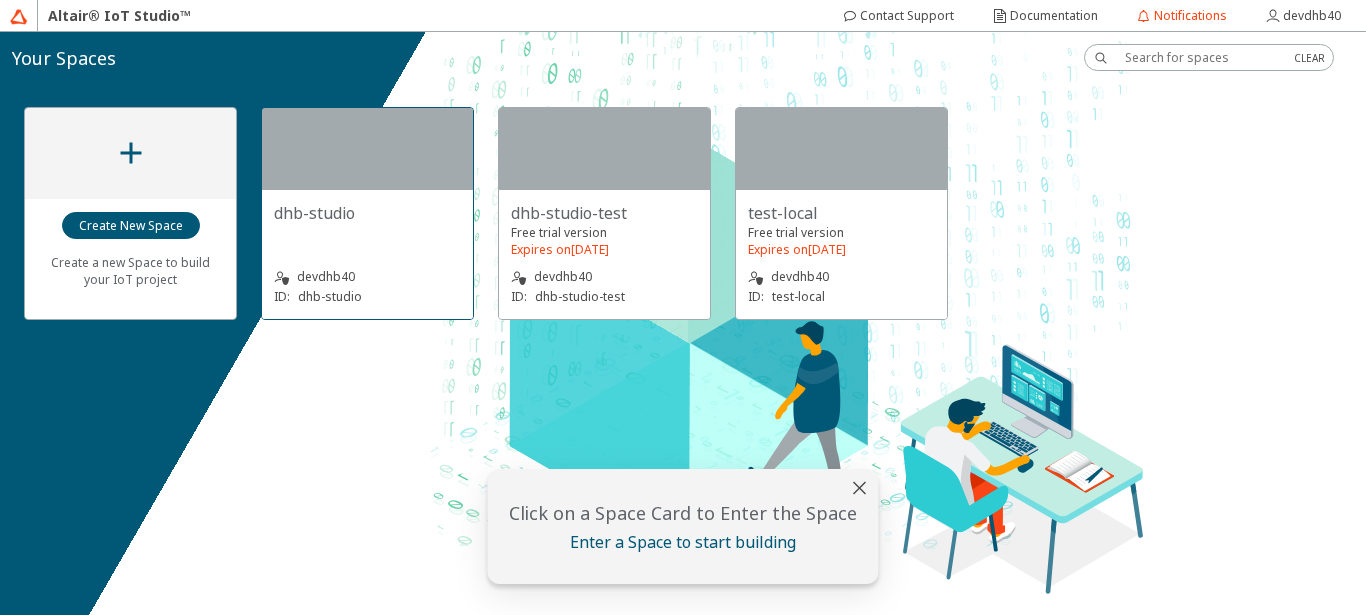 click at bounding box center (367, 149) 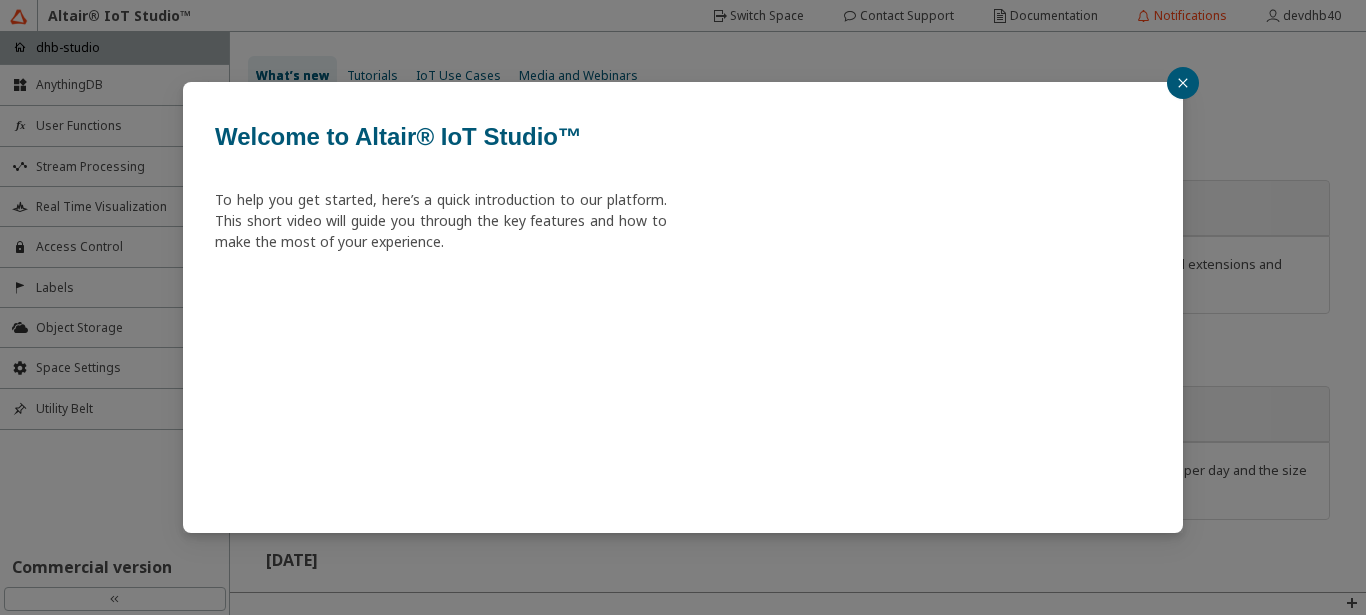 click at bounding box center [1183, 83] 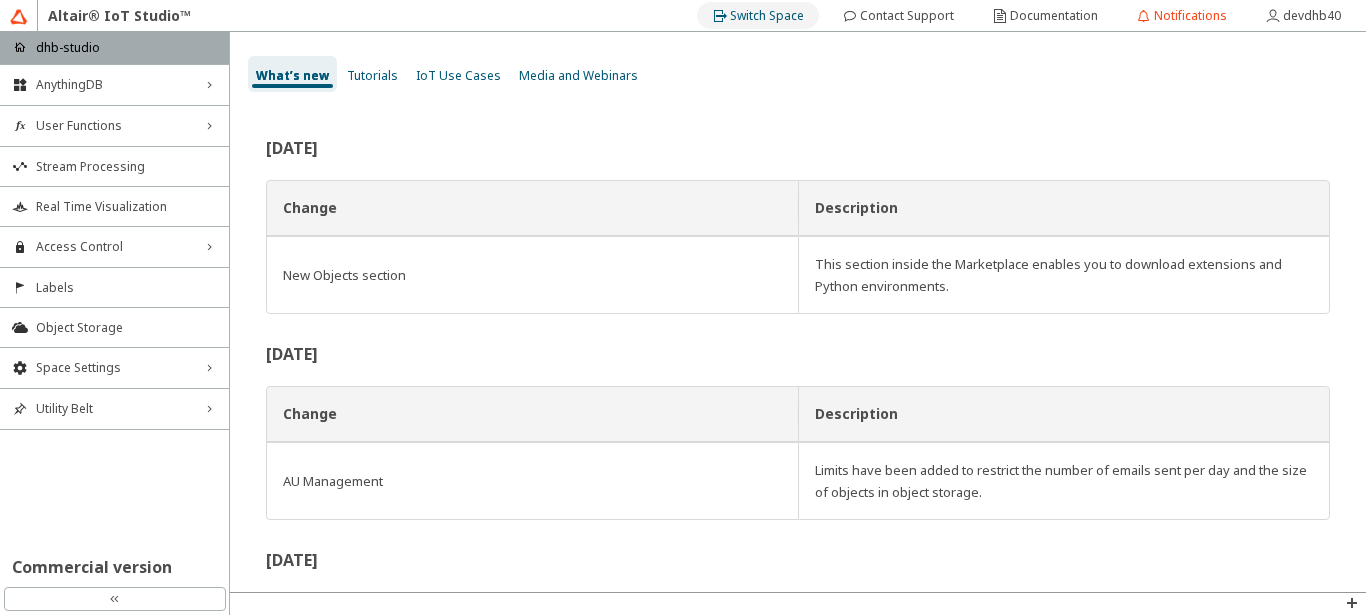 click on "Switch Space" 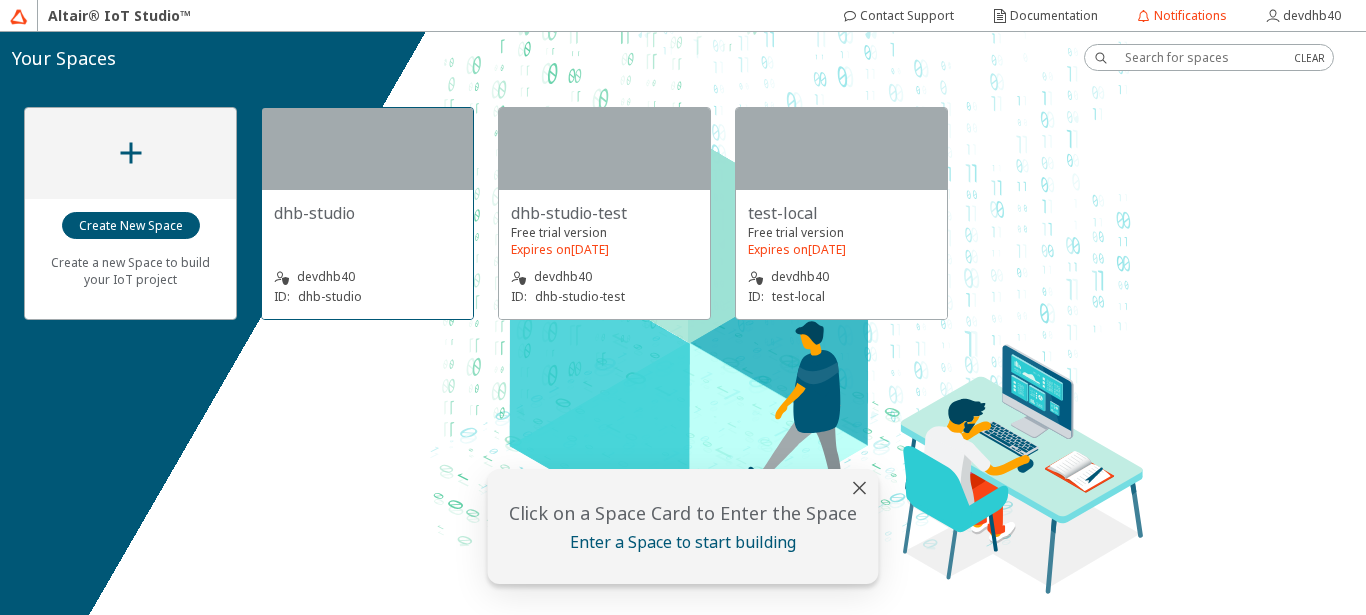 click on "dhb-studio
devdhb40 ID: dhb-studio" at bounding box center [367, 254] 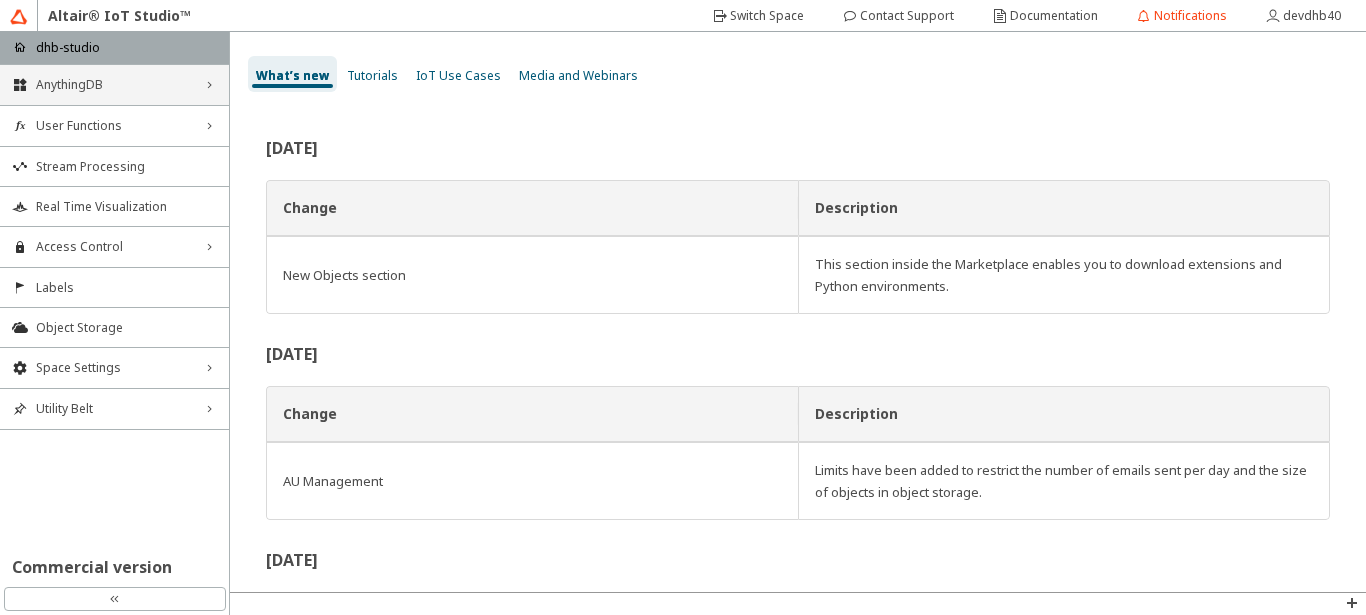 click on "AnythingDB" at bounding box center [114, 85] 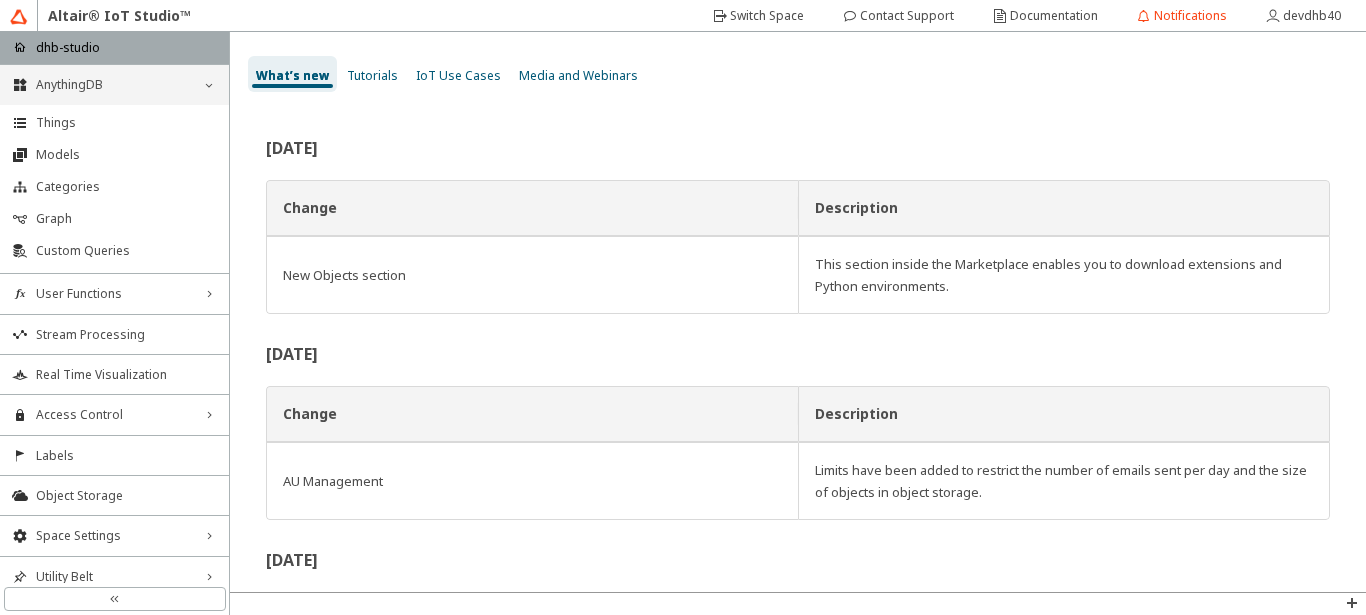 click on "AnythingDB" at bounding box center [114, 85] 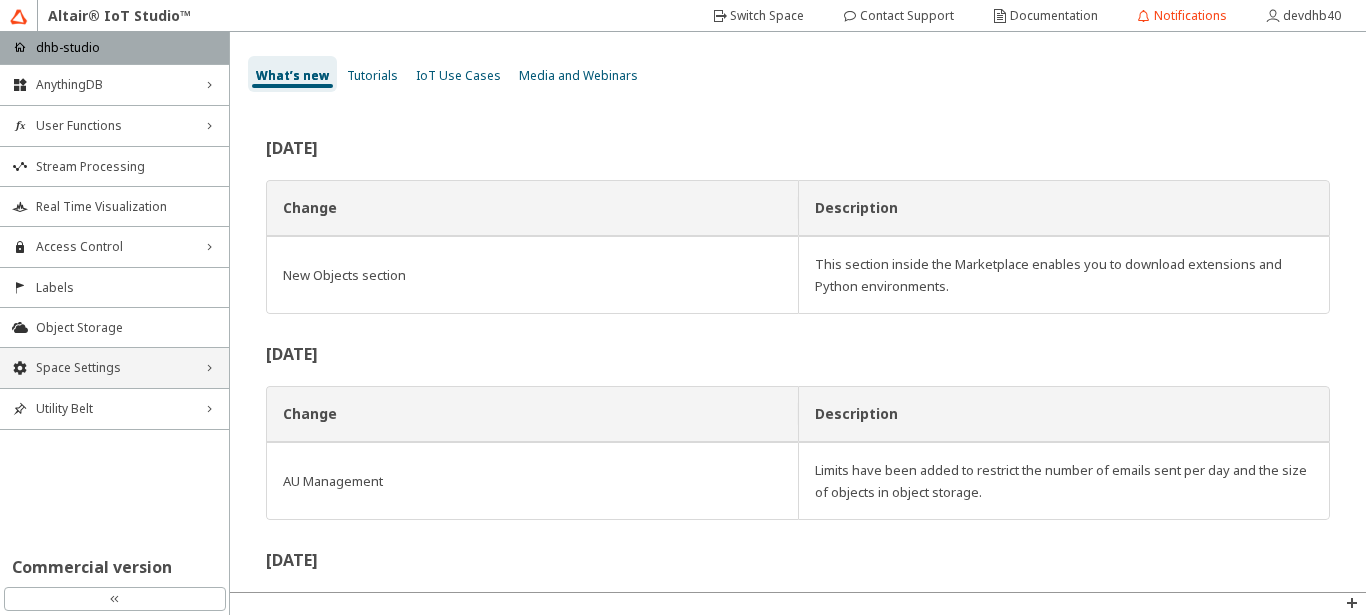 click on "Space Settings" at bounding box center [114, 368] 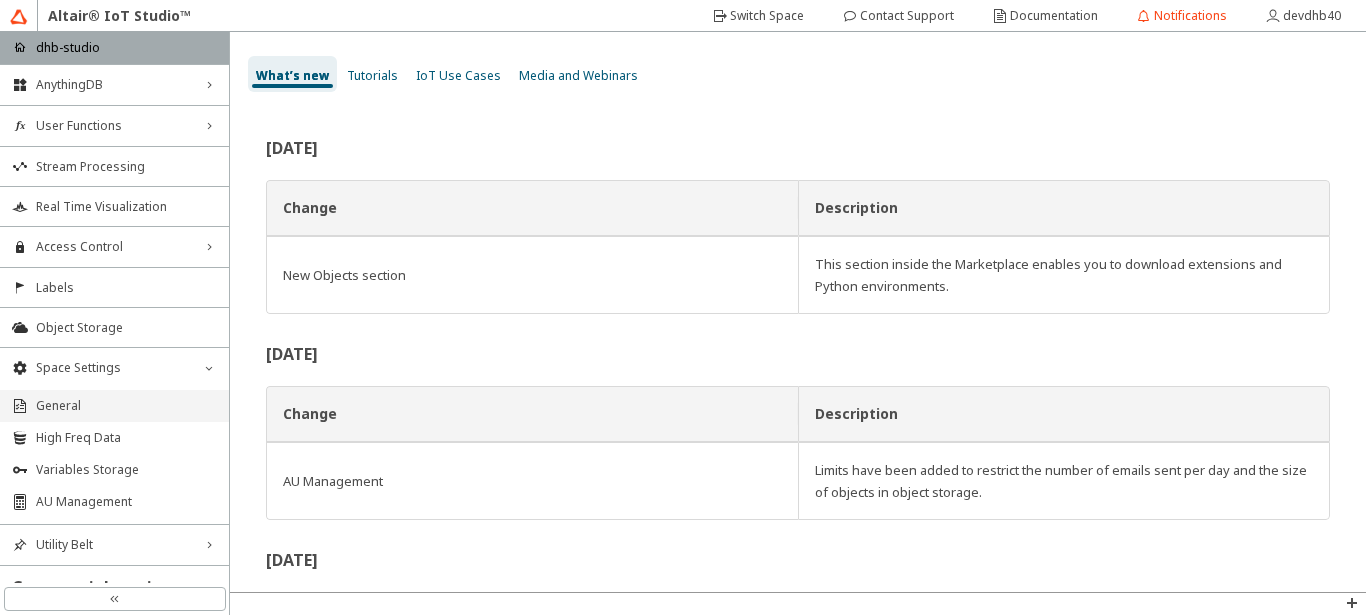 click on "General" at bounding box center (126, 406) 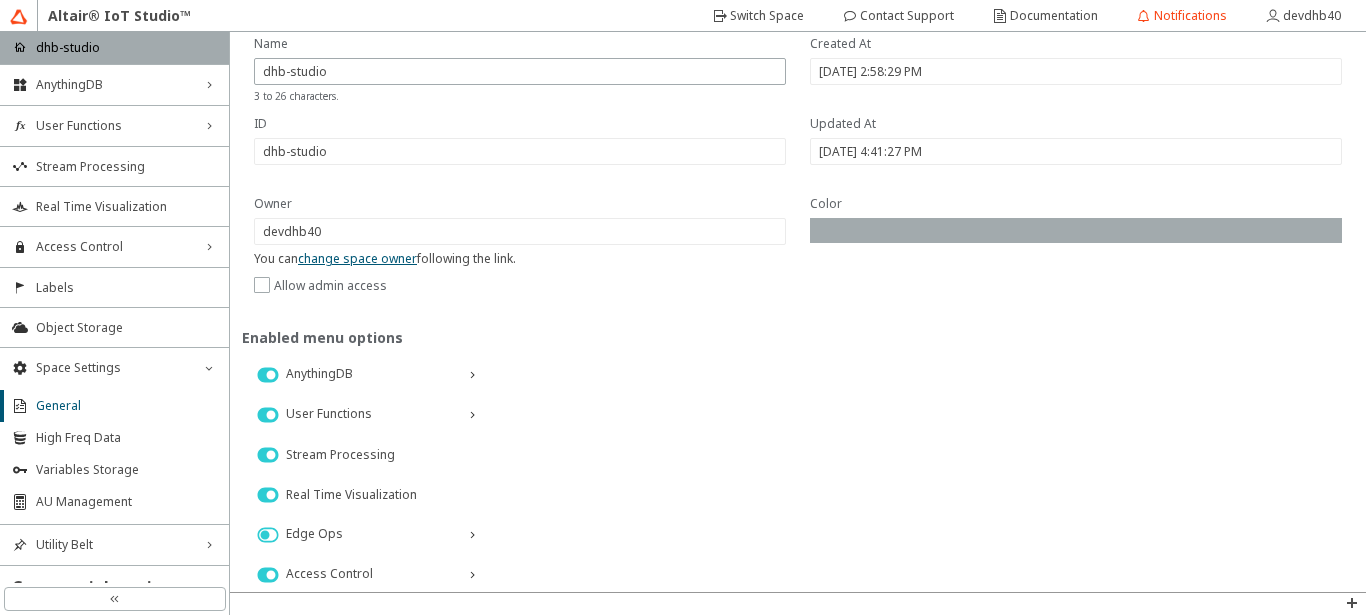 scroll, scrollTop: 239, scrollLeft: 0, axis: vertical 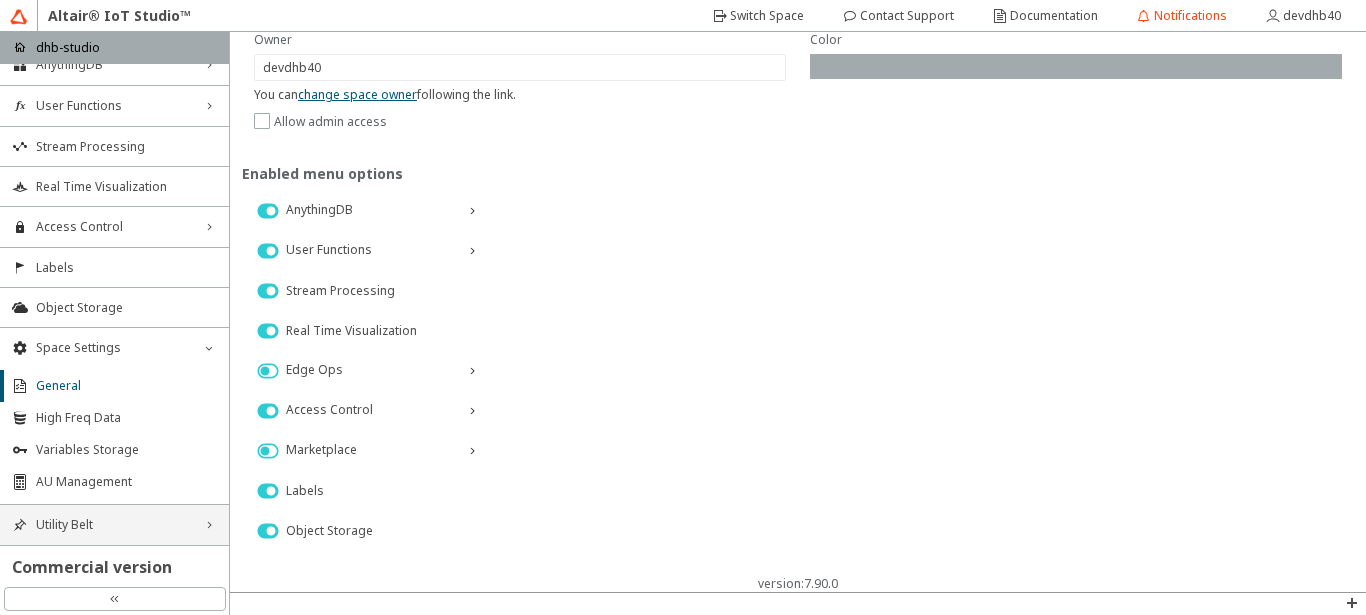 click on "Utility Belt right_chevron" at bounding box center [114, 525] 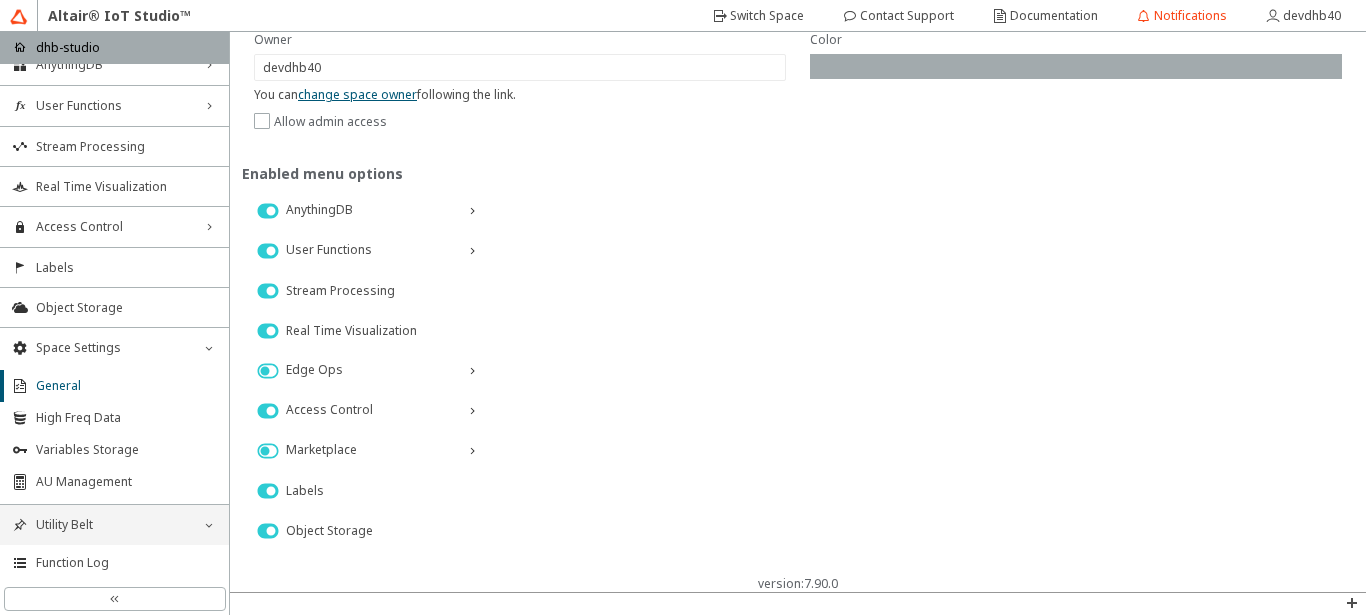 scroll, scrollTop: 124, scrollLeft: 0, axis: vertical 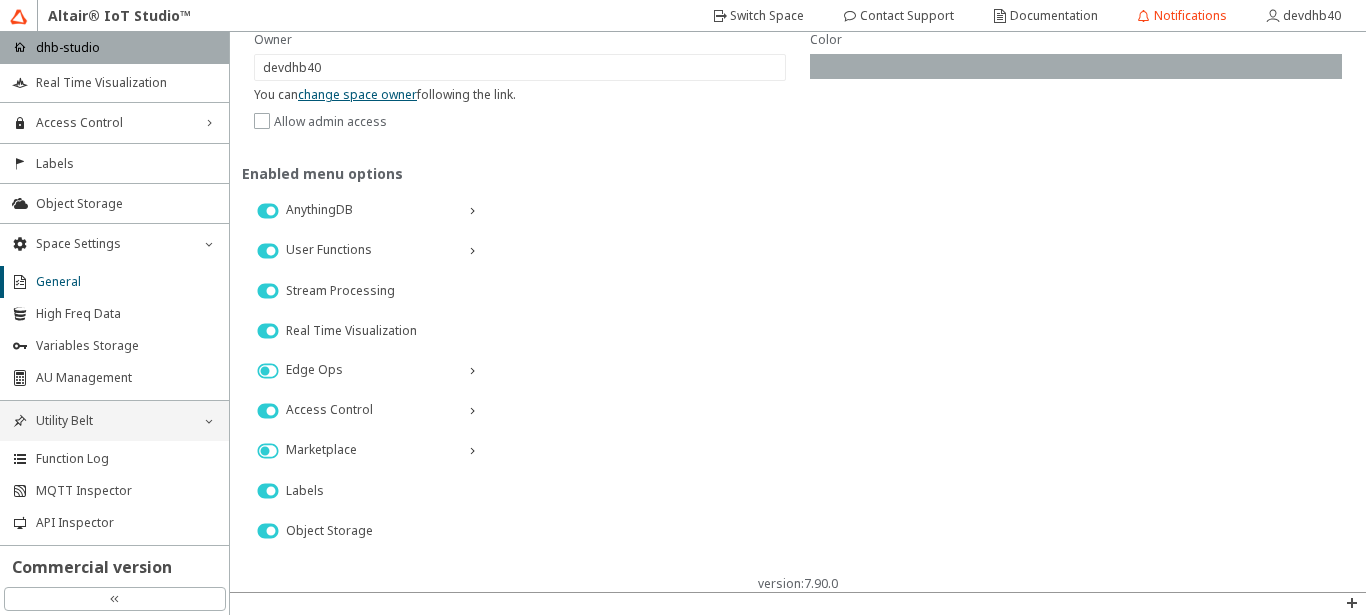 click on "Utility Belt down_chevron" at bounding box center (114, 421) 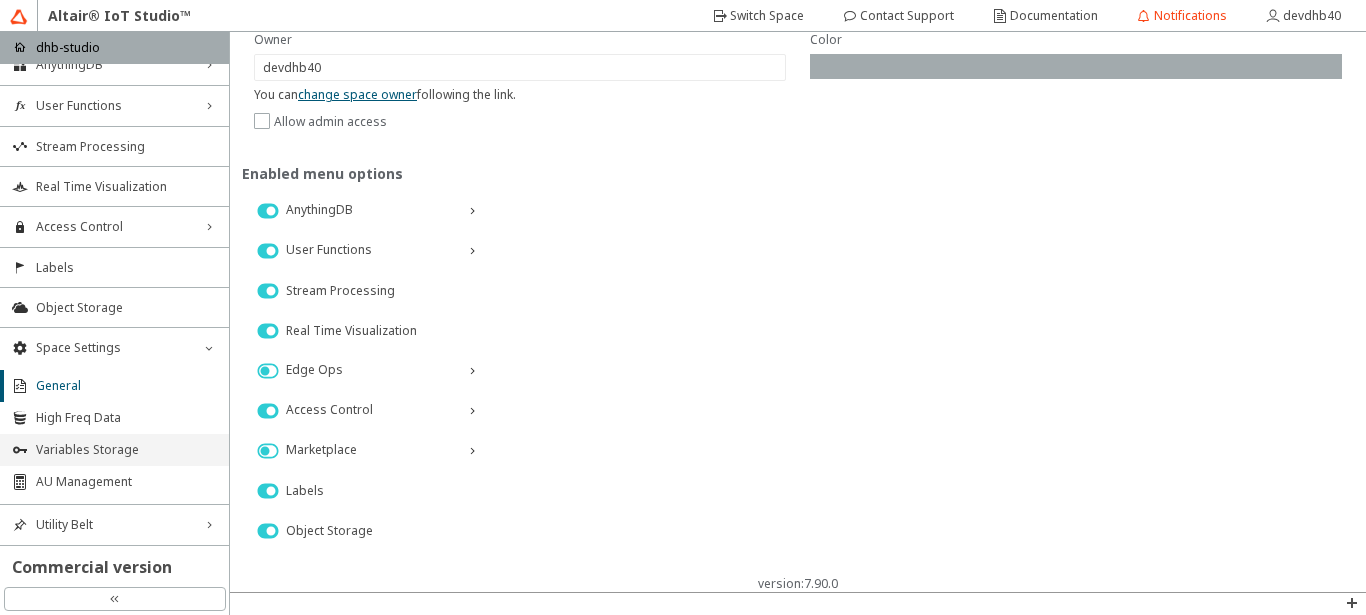 scroll, scrollTop: 0, scrollLeft: 0, axis: both 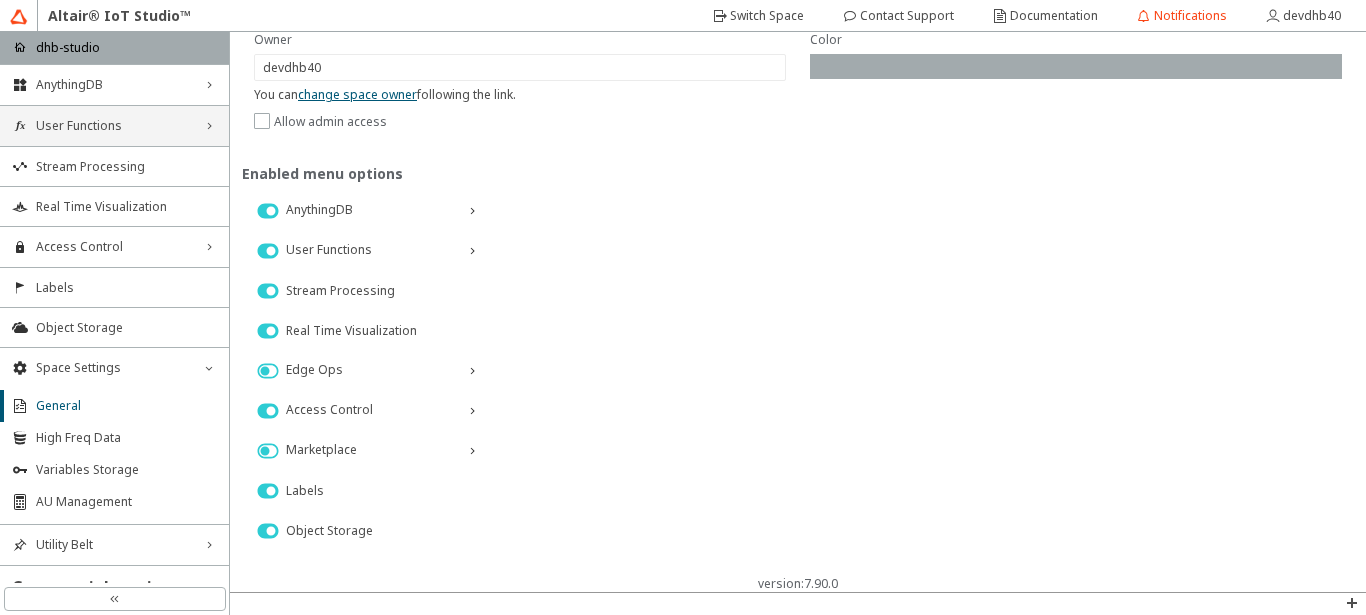 click on "User Functions right_chevron" at bounding box center (114, 126) 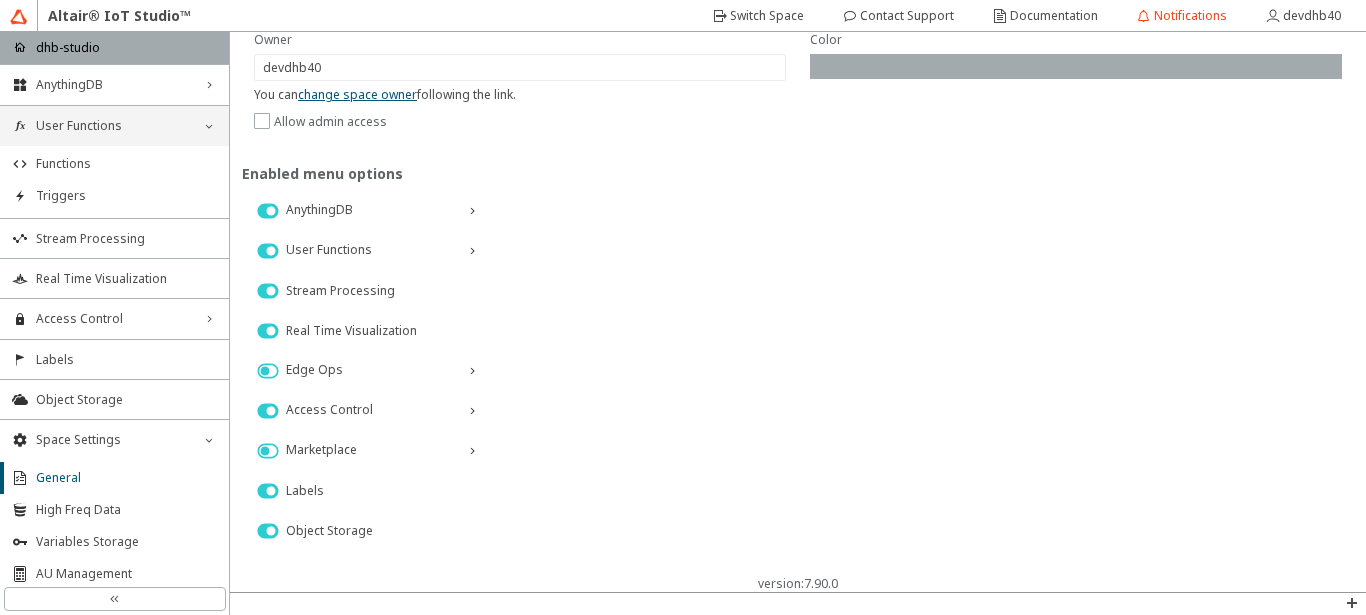 click on "User Functions down_chevron" at bounding box center [114, 126] 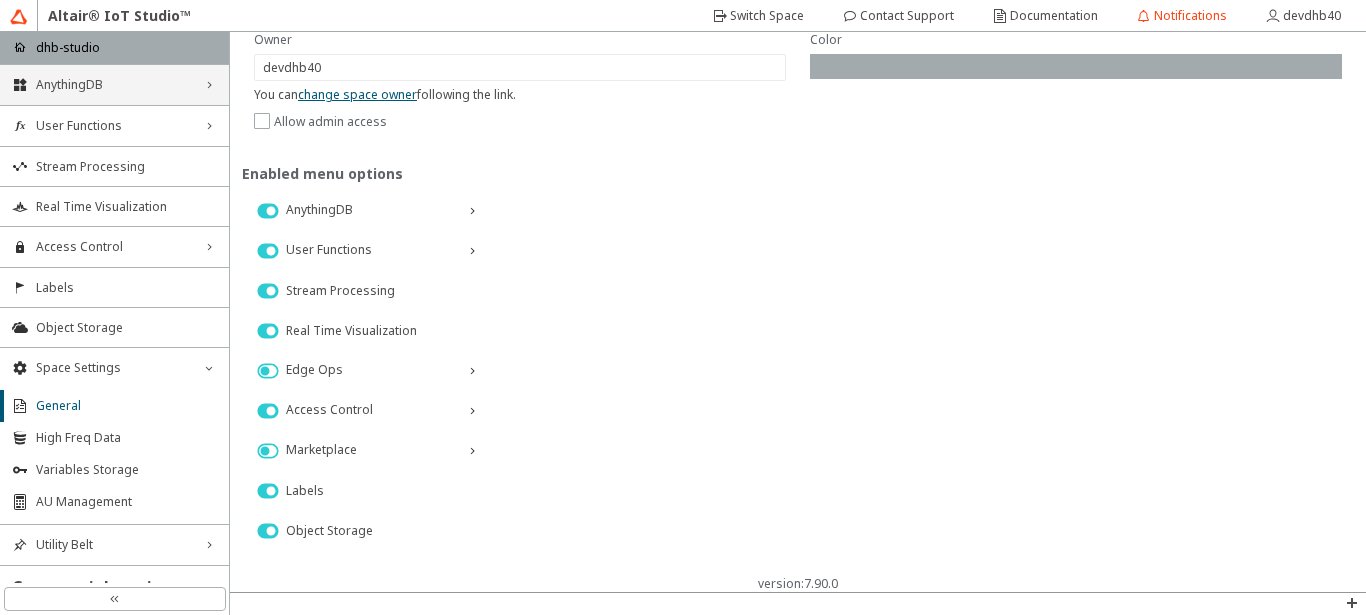 click on "AnythingDB" at bounding box center [114, 85] 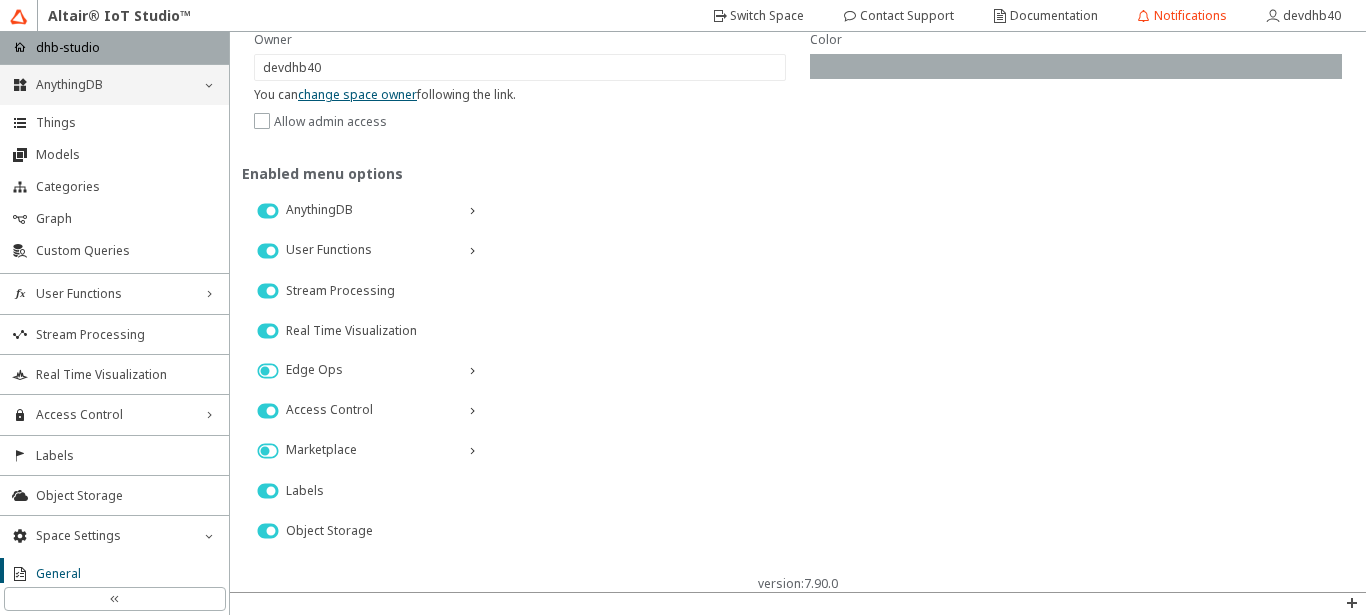 click on "AnythingDB" at bounding box center [114, 85] 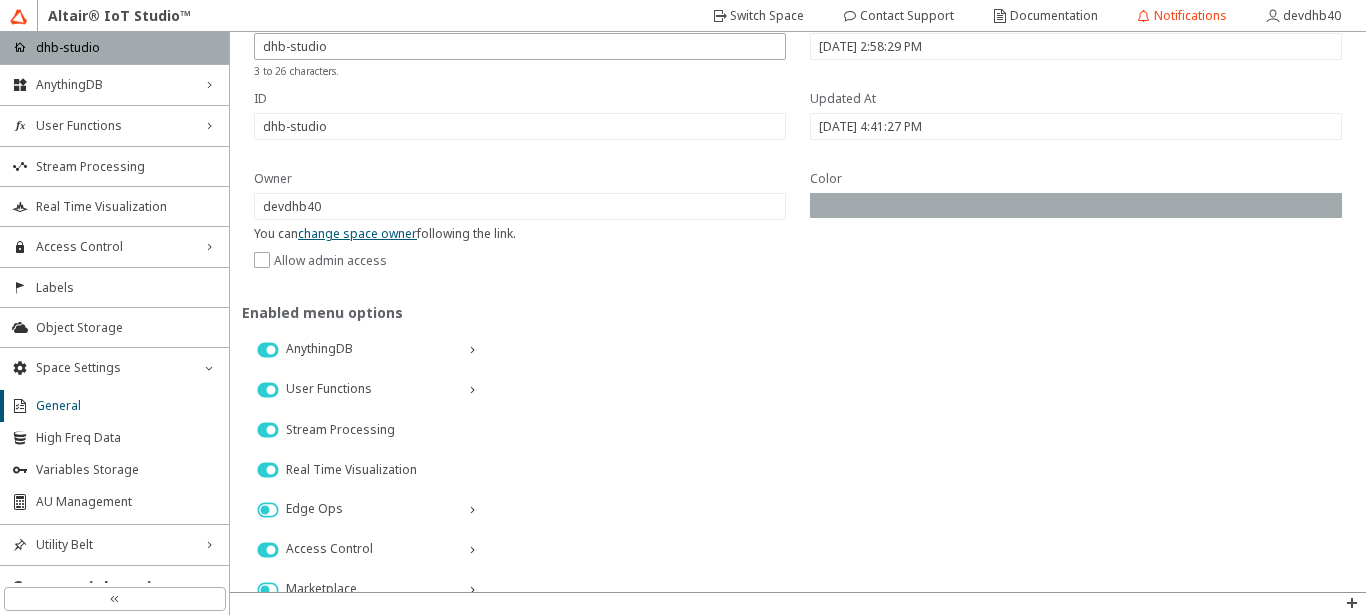 scroll, scrollTop: 0, scrollLeft: 0, axis: both 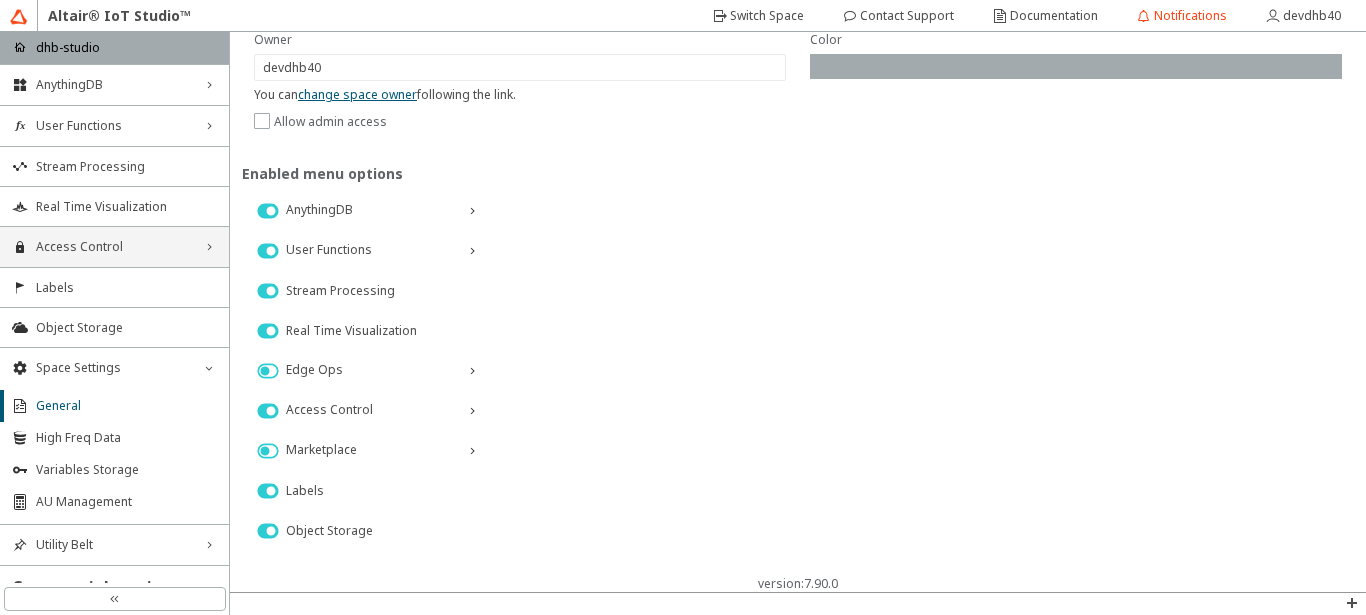 click on "Access Control" at bounding box center [114, 247] 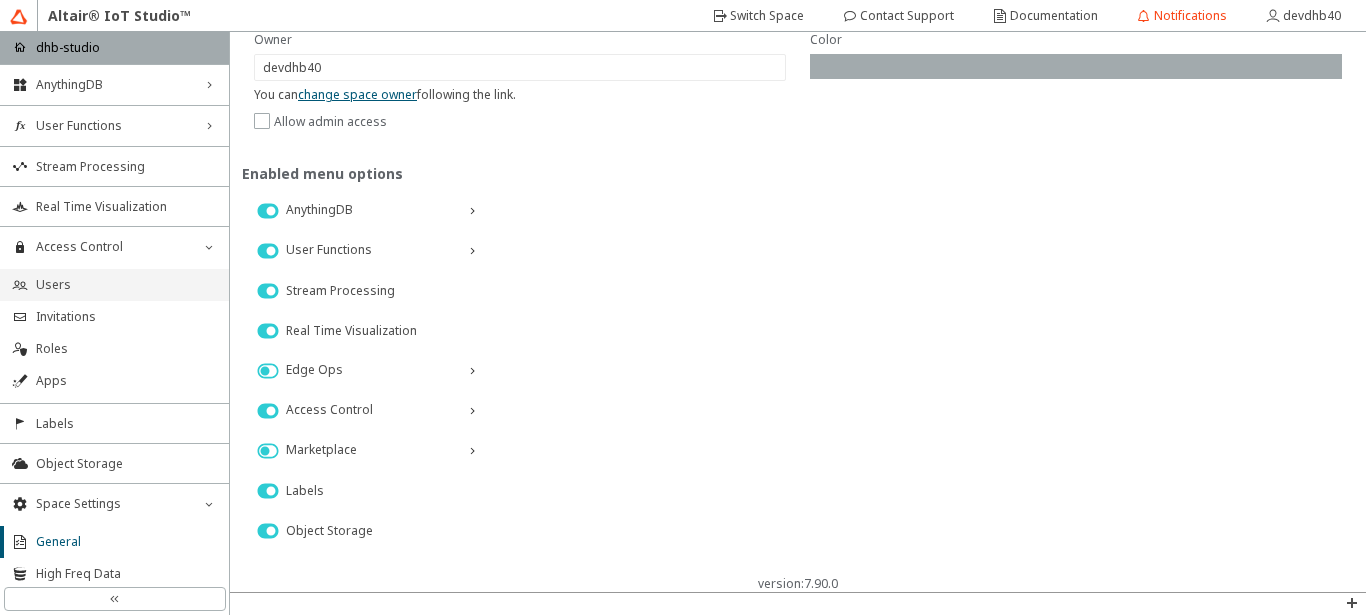 click on "Users" at bounding box center (114, 285) 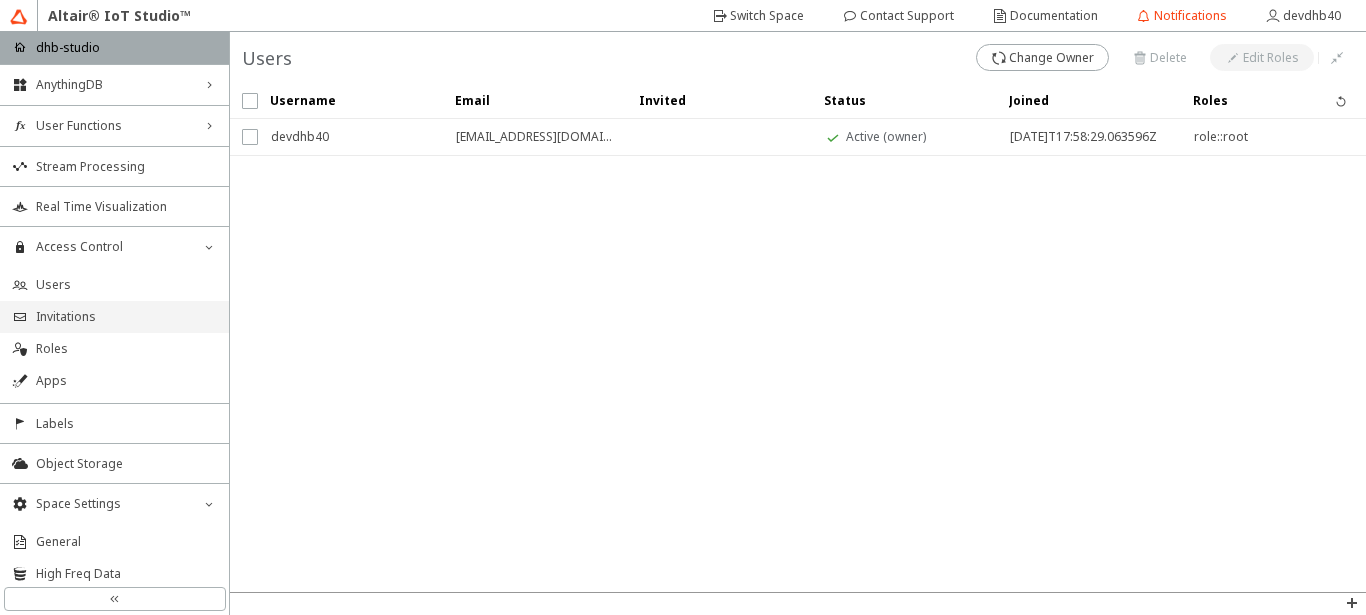 click on "Invitations" at bounding box center [126, 317] 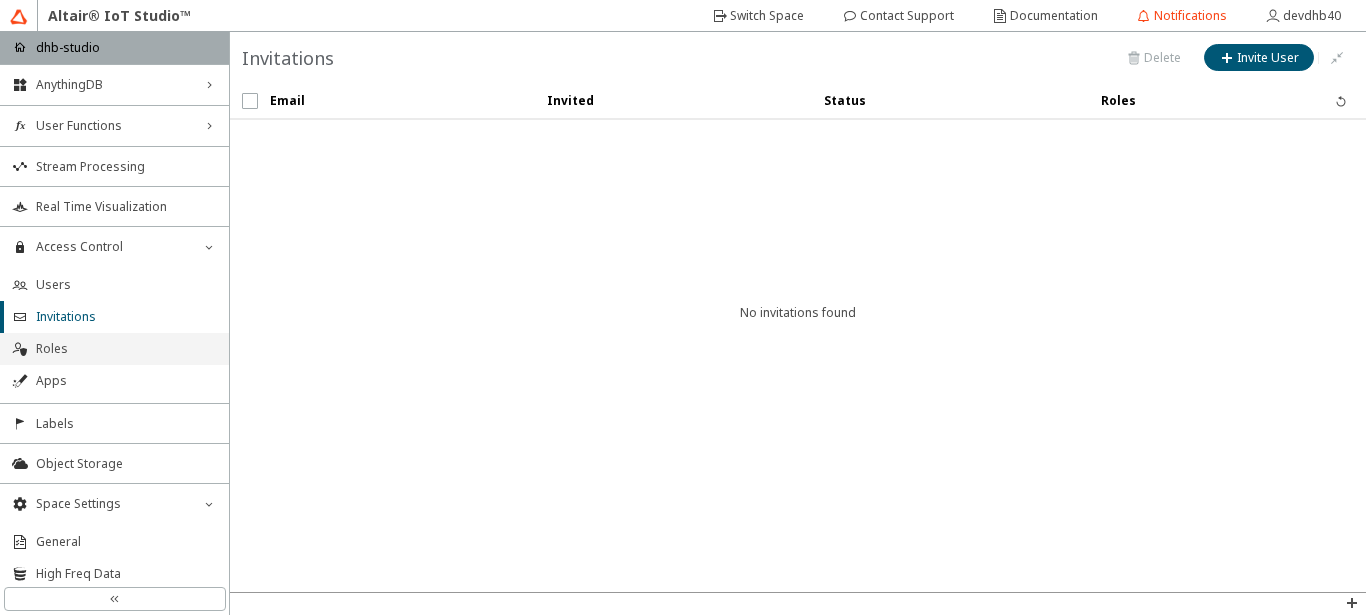 click on "Roles" at bounding box center (126, 349) 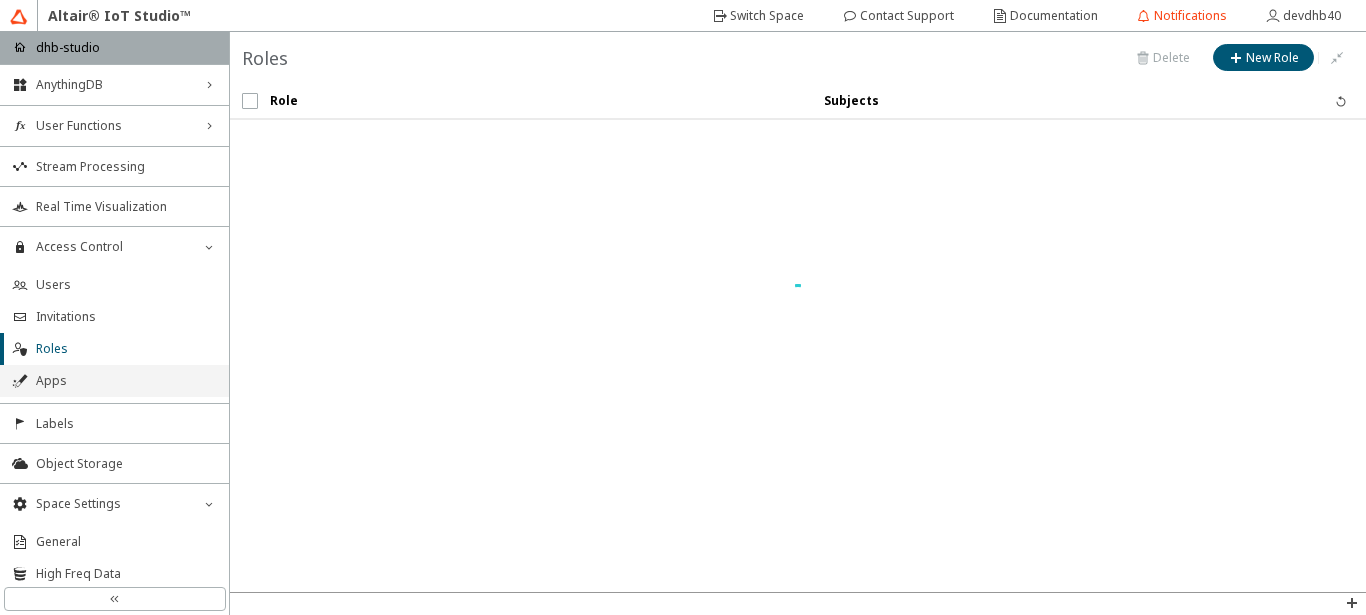 click on "Apps" at bounding box center (126, 381) 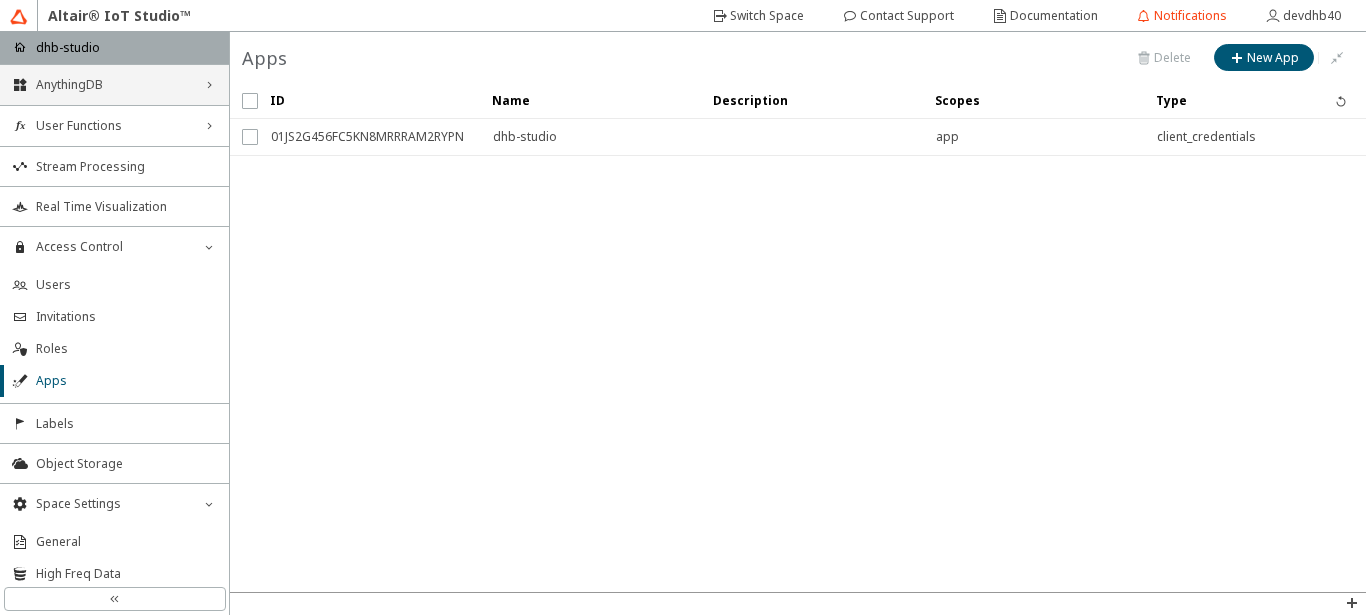 click on "AnythingDB" at bounding box center [114, 85] 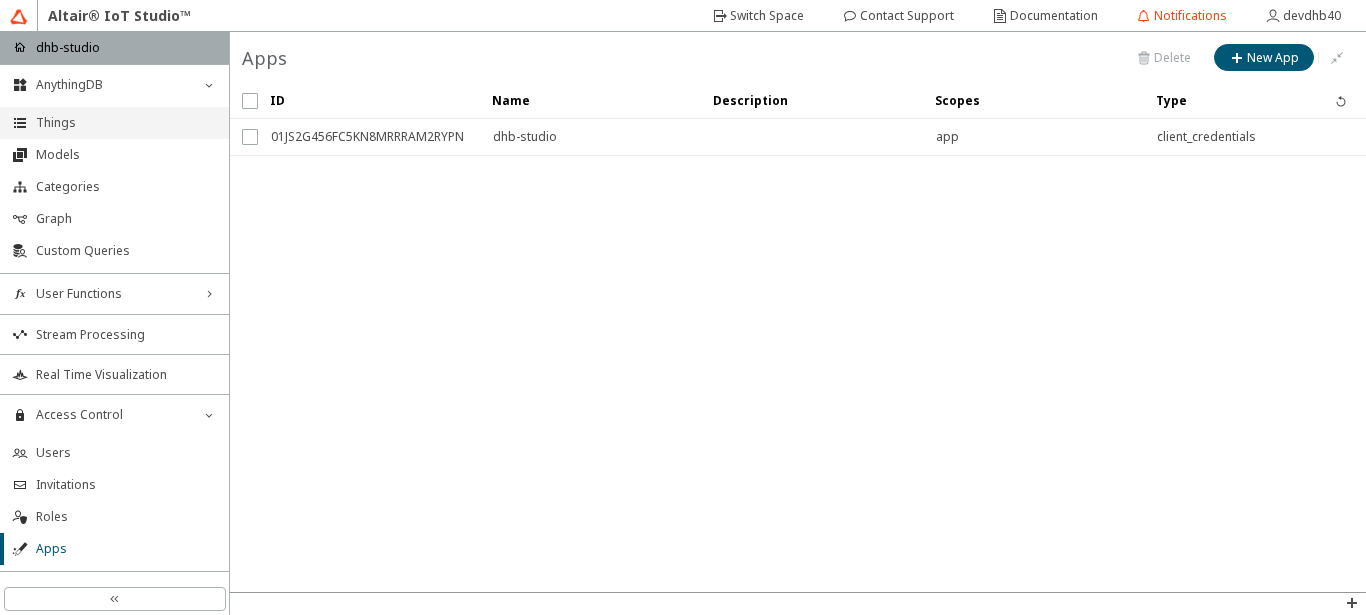 click on "Things" at bounding box center (126, 123) 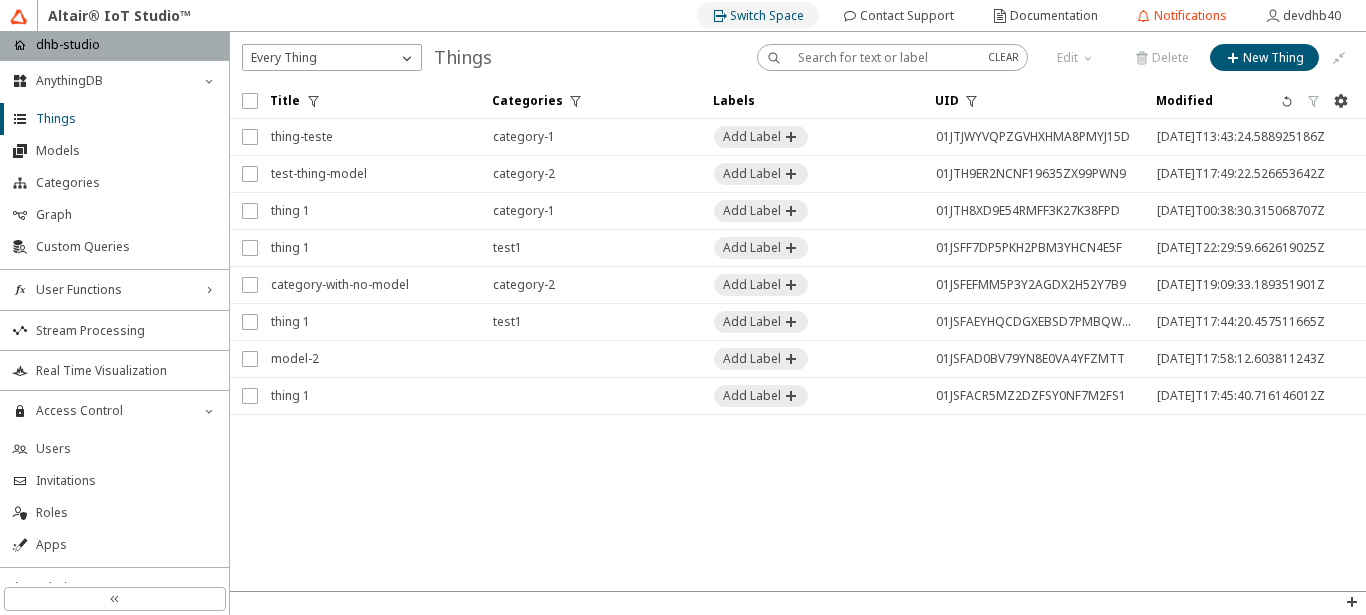 click on "Switch Space" 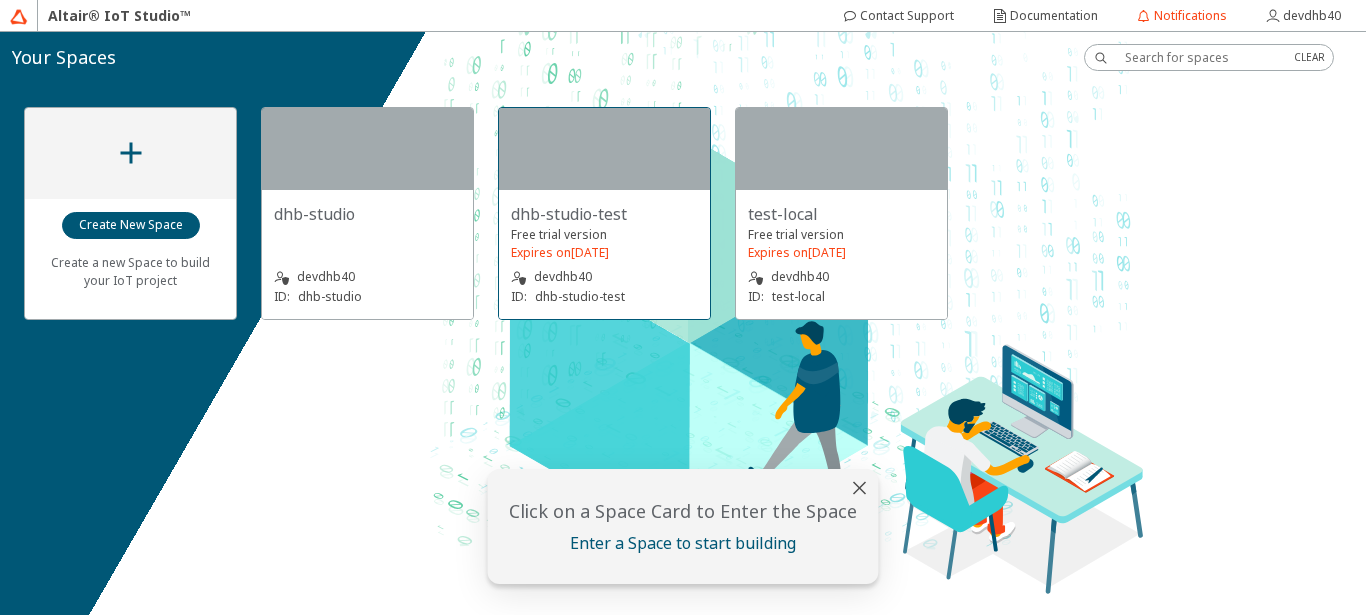 click at bounding box center [604, 149] 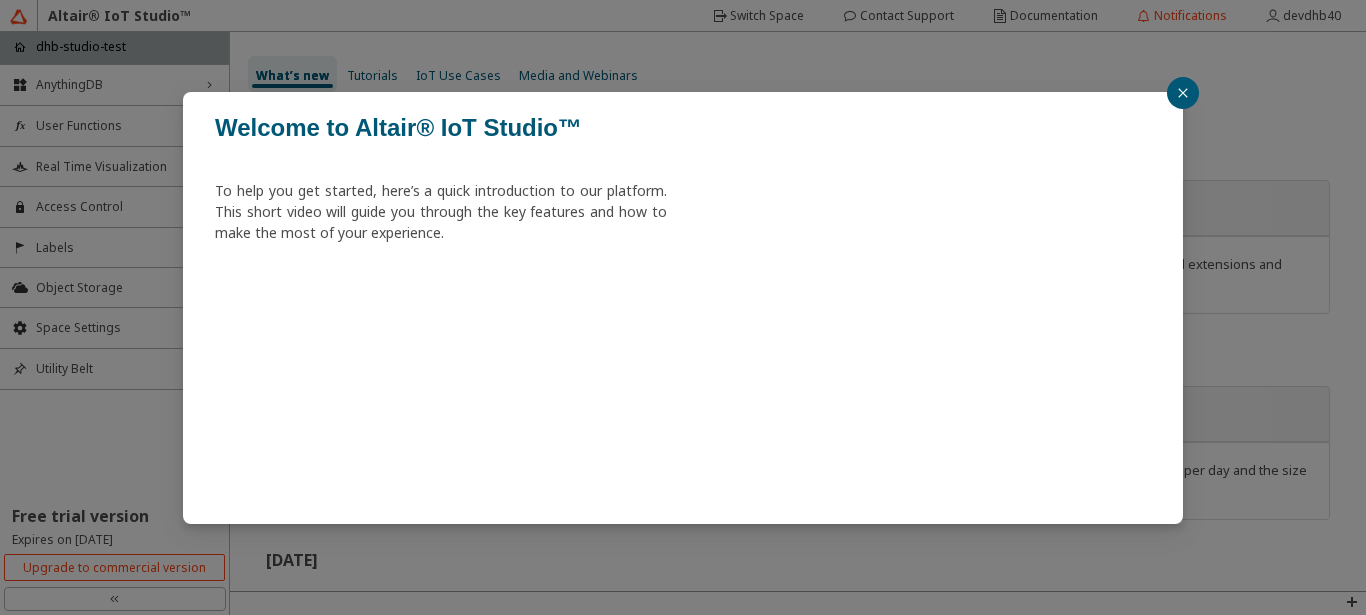 click 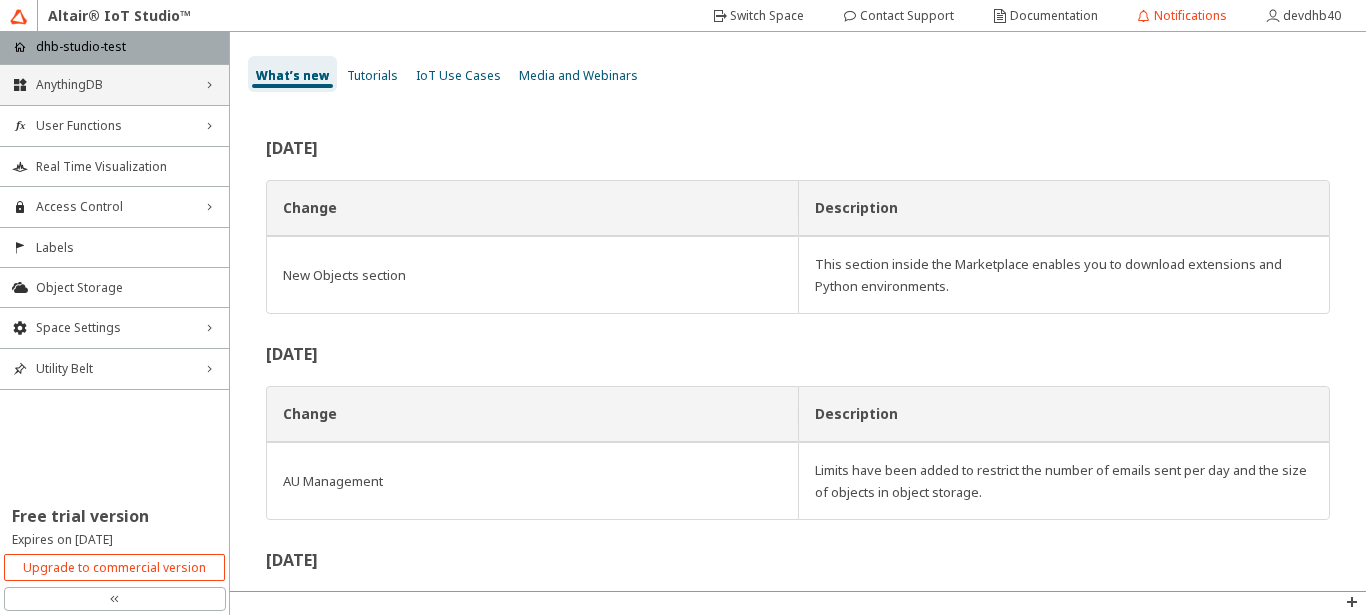 click on "AnythingDB" at bounding box center [114, 85] 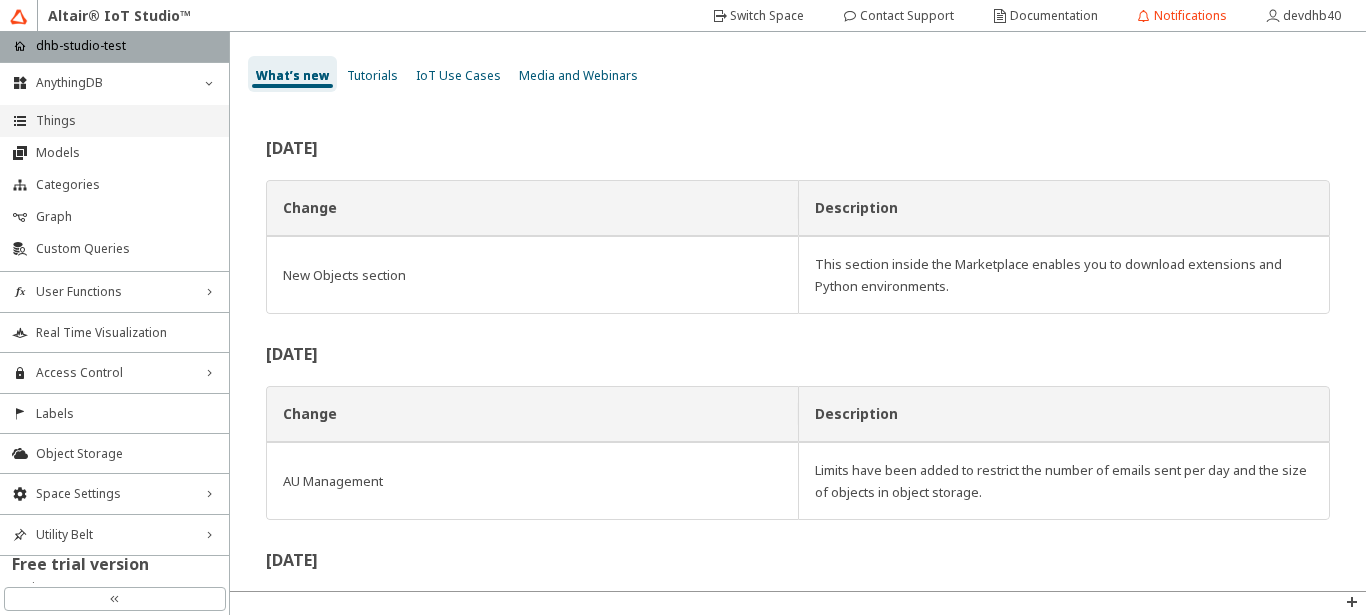 click on "Things" at bounding box center (126, 121) 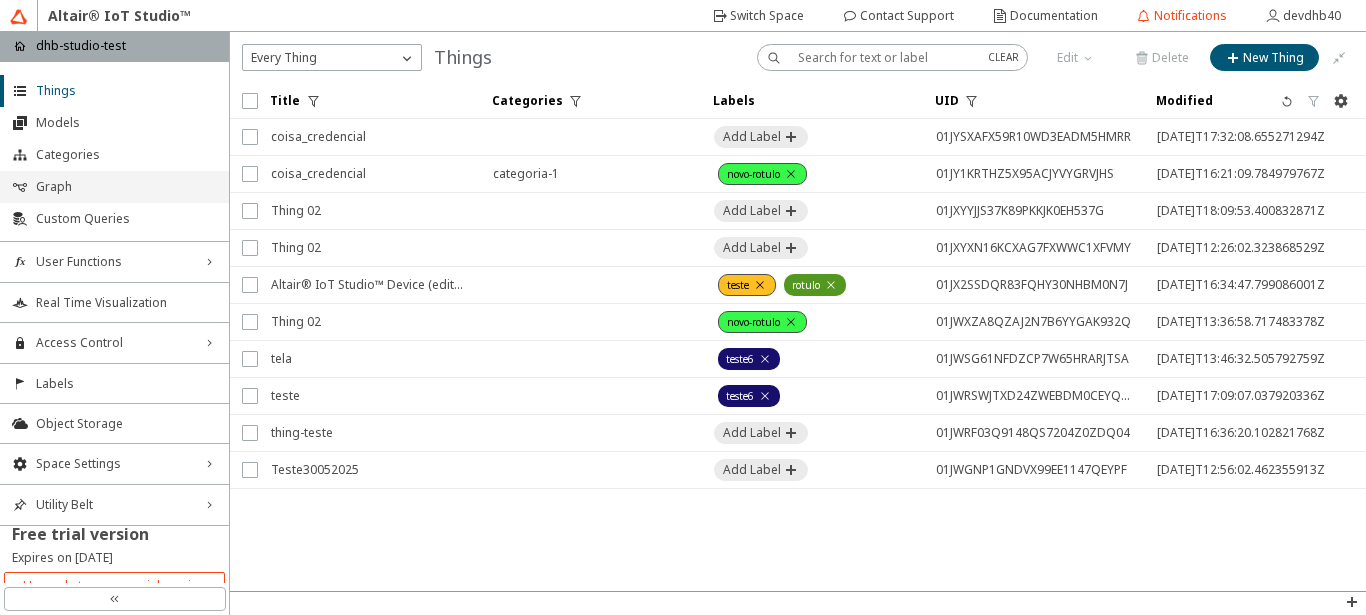 scroll, scrollTop: 48, scrollLeft: 0, axis: vertical 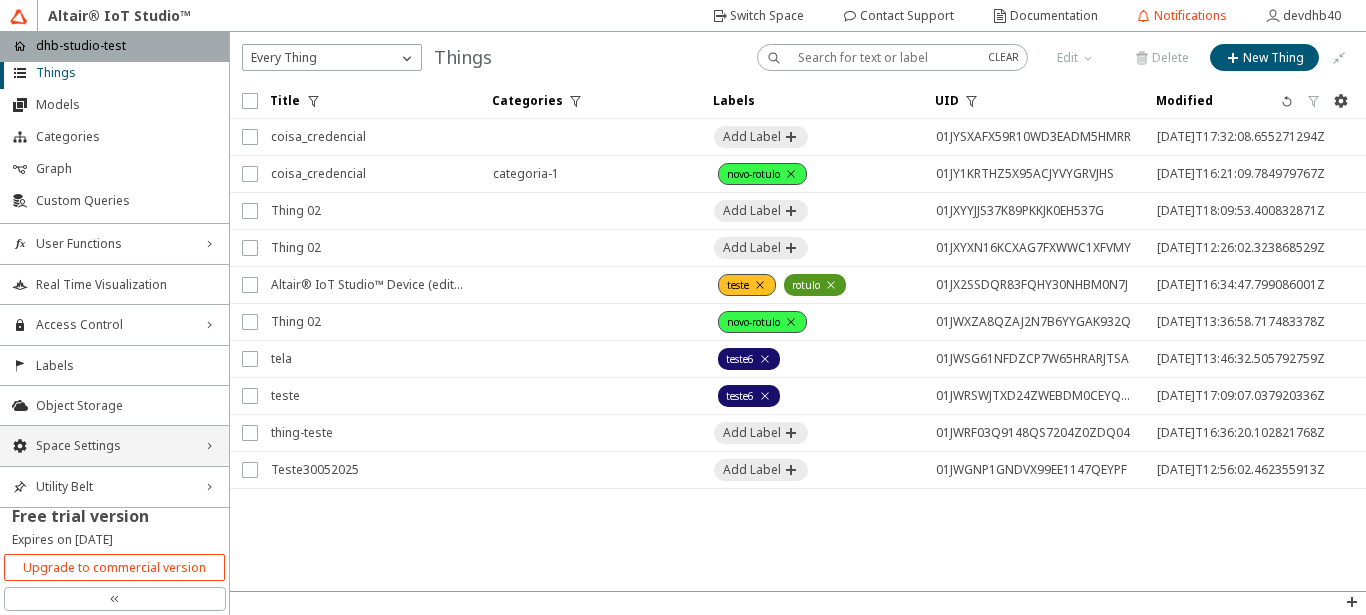 click on "Space Settings" at bounding box center (114, 446) 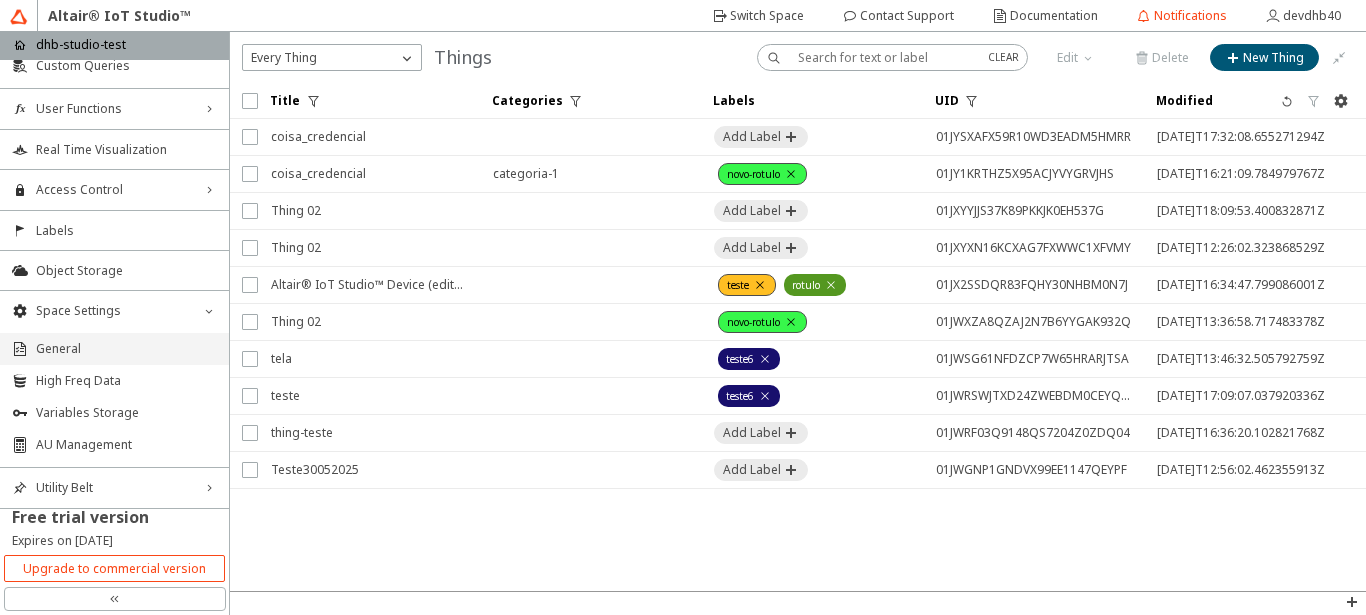 scroll, scrollTop: 182, scrollLeft: 0, axis: vertical 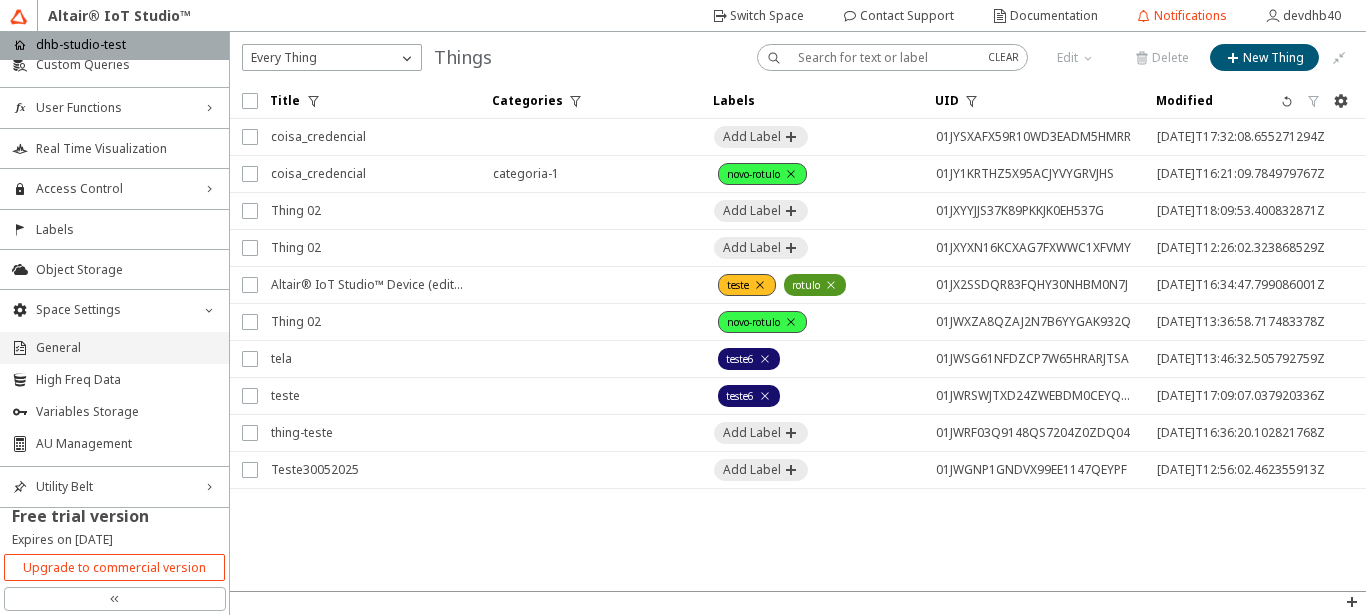 click on "General" at bounding box center (126, 348) 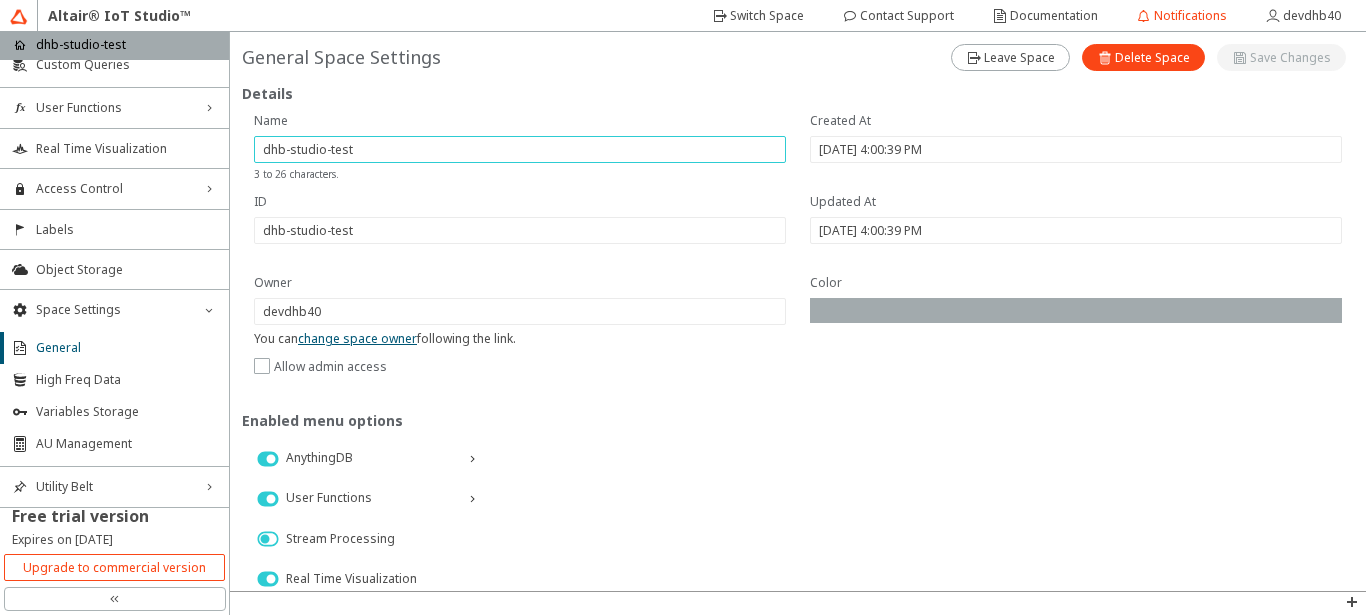 click on "dhb-studio-test" at bounding box center [520, 149] 